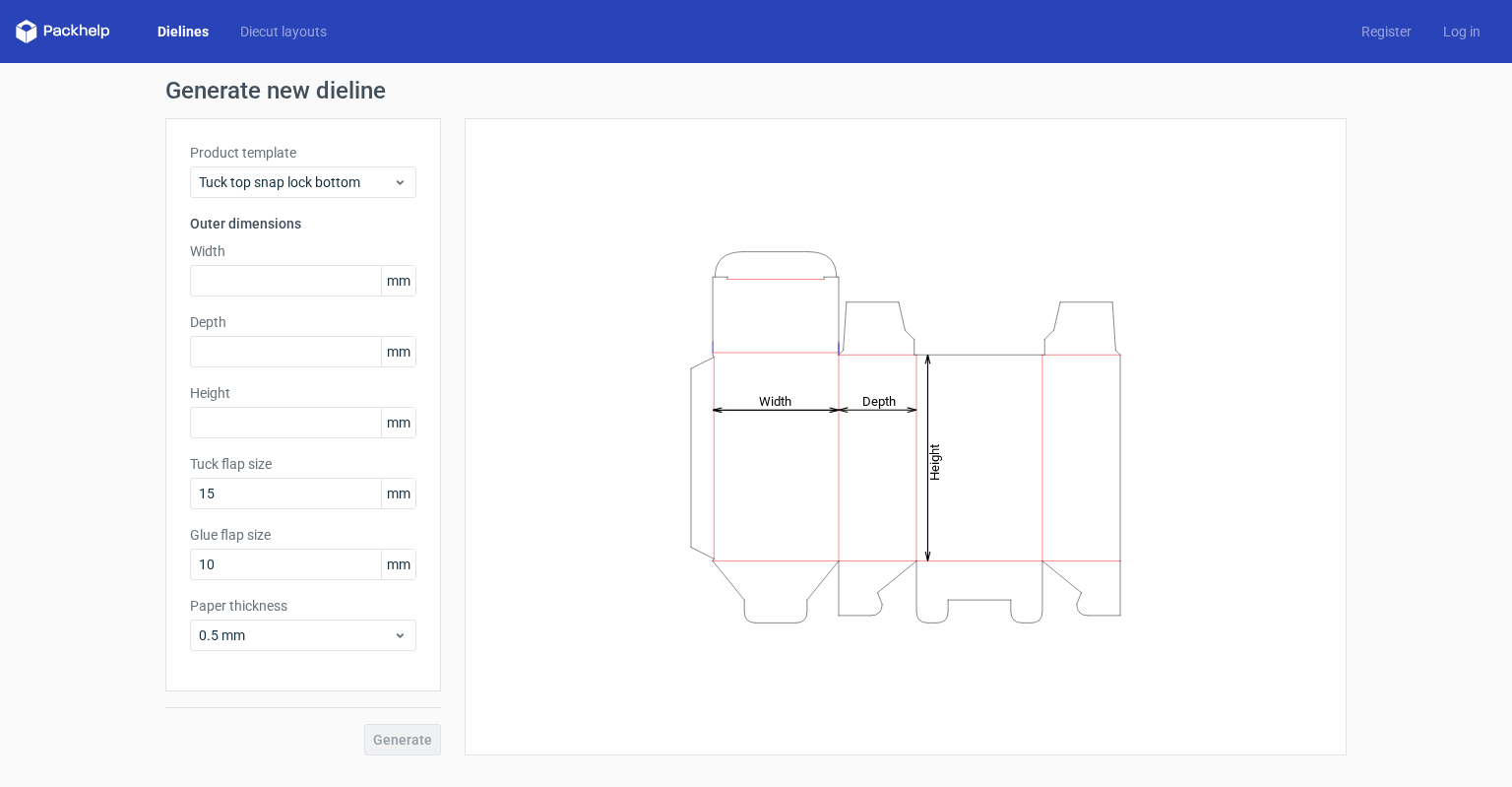 scroll, scrollTop: 0, scrollLeft: 0, axis: both 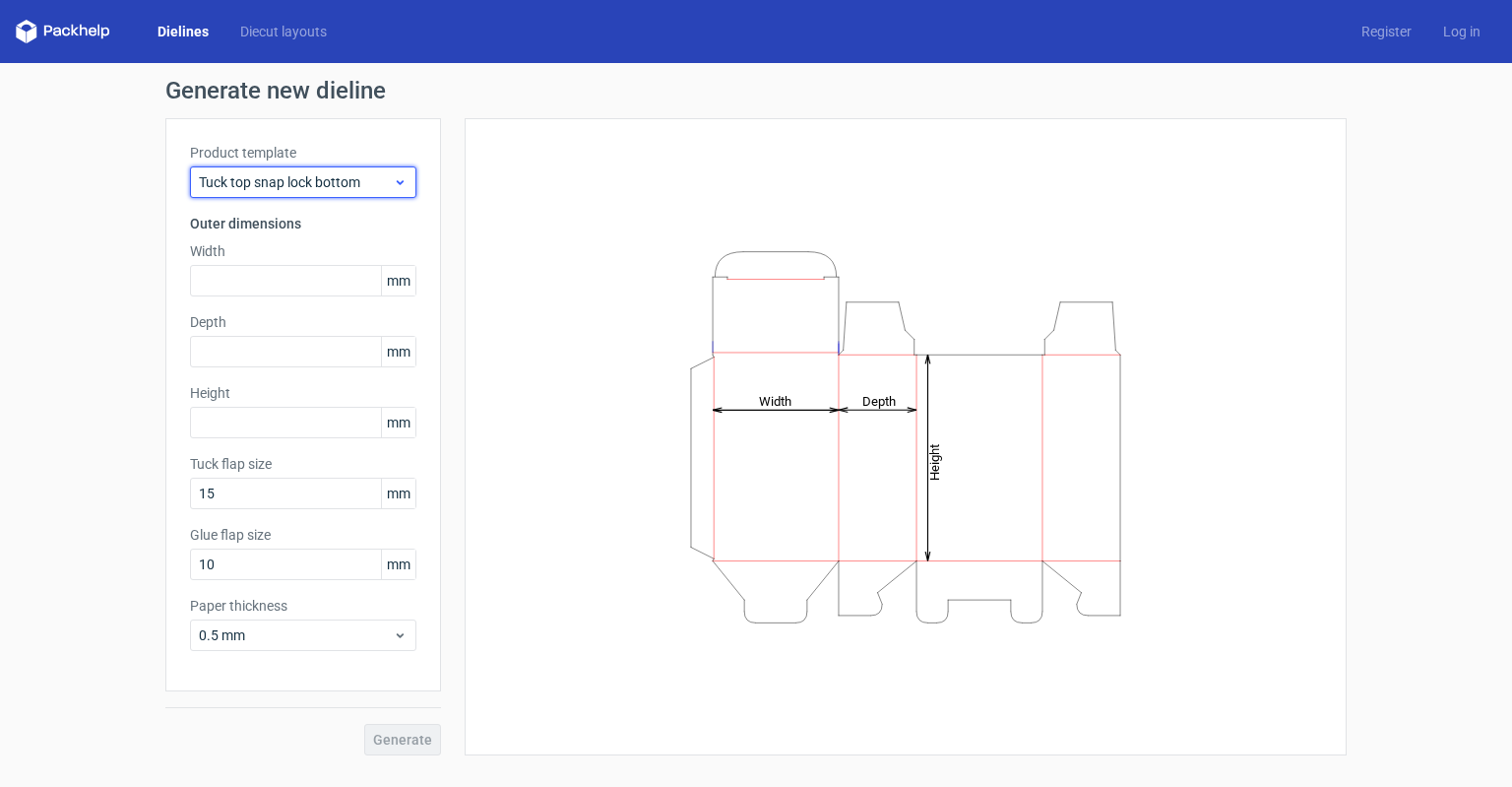 click 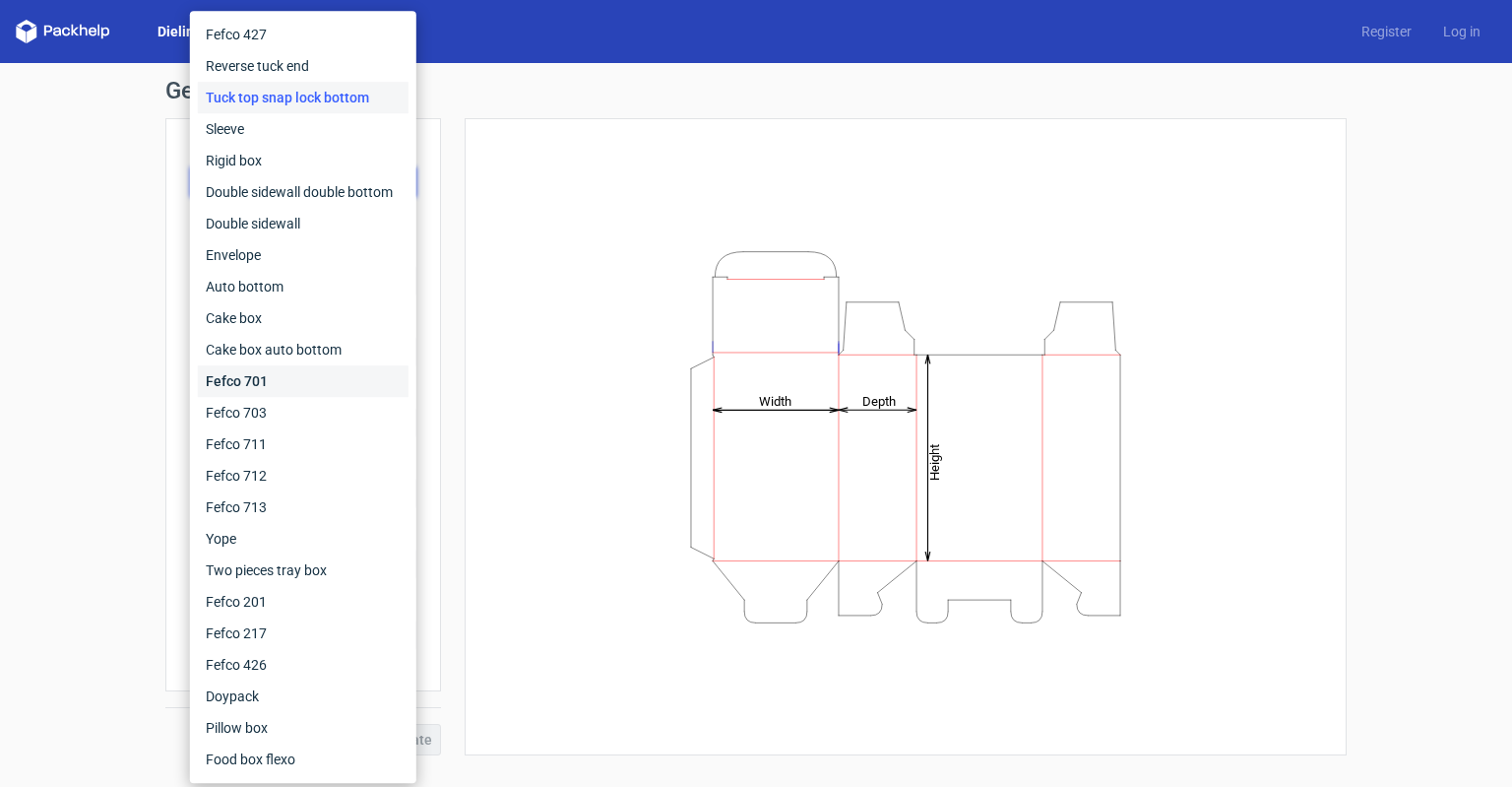 click on "Fefco 701" at bounding box center (303, 381) 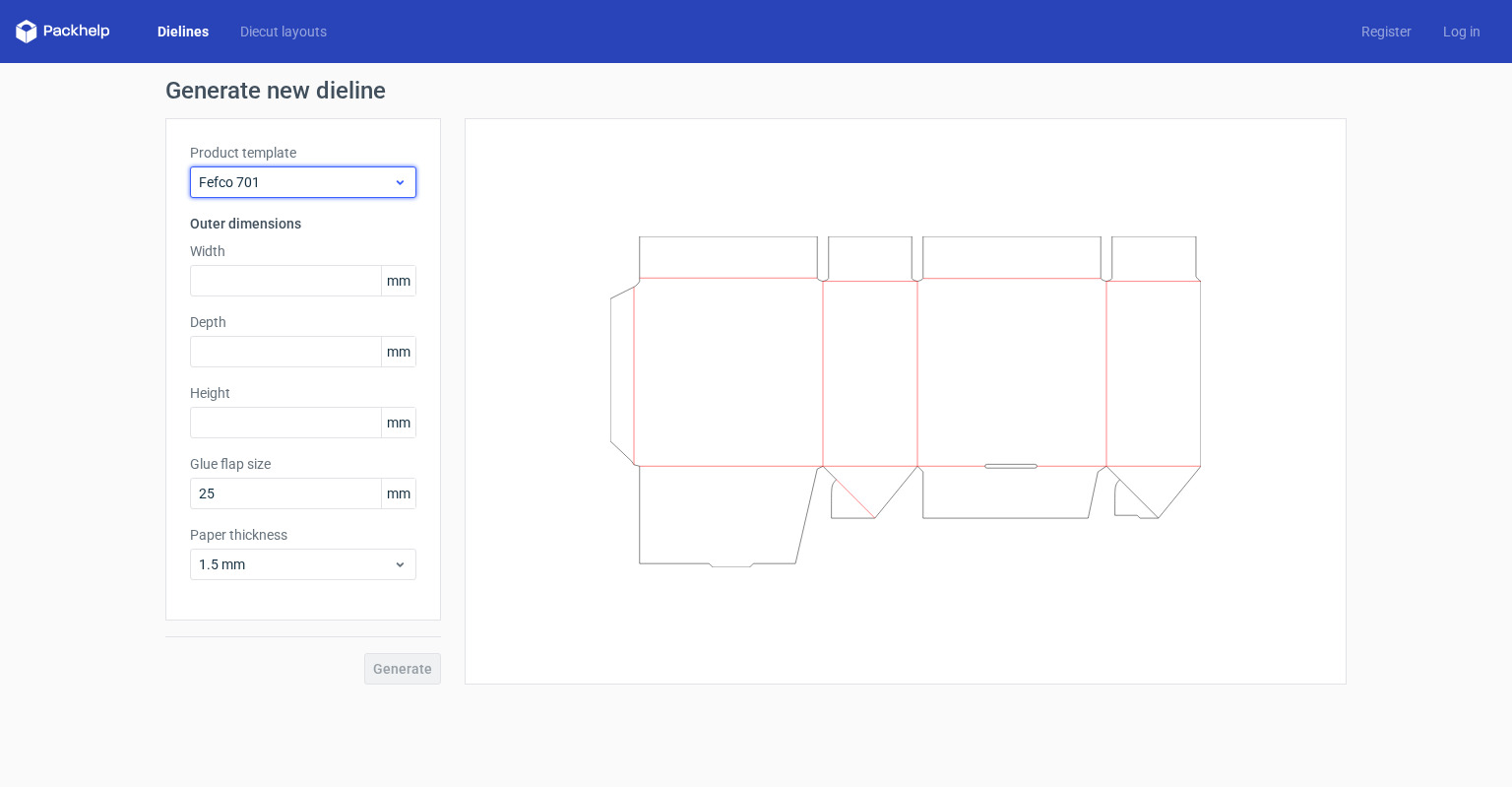 click on "Fefco 701" at bounding box center [295, 182] 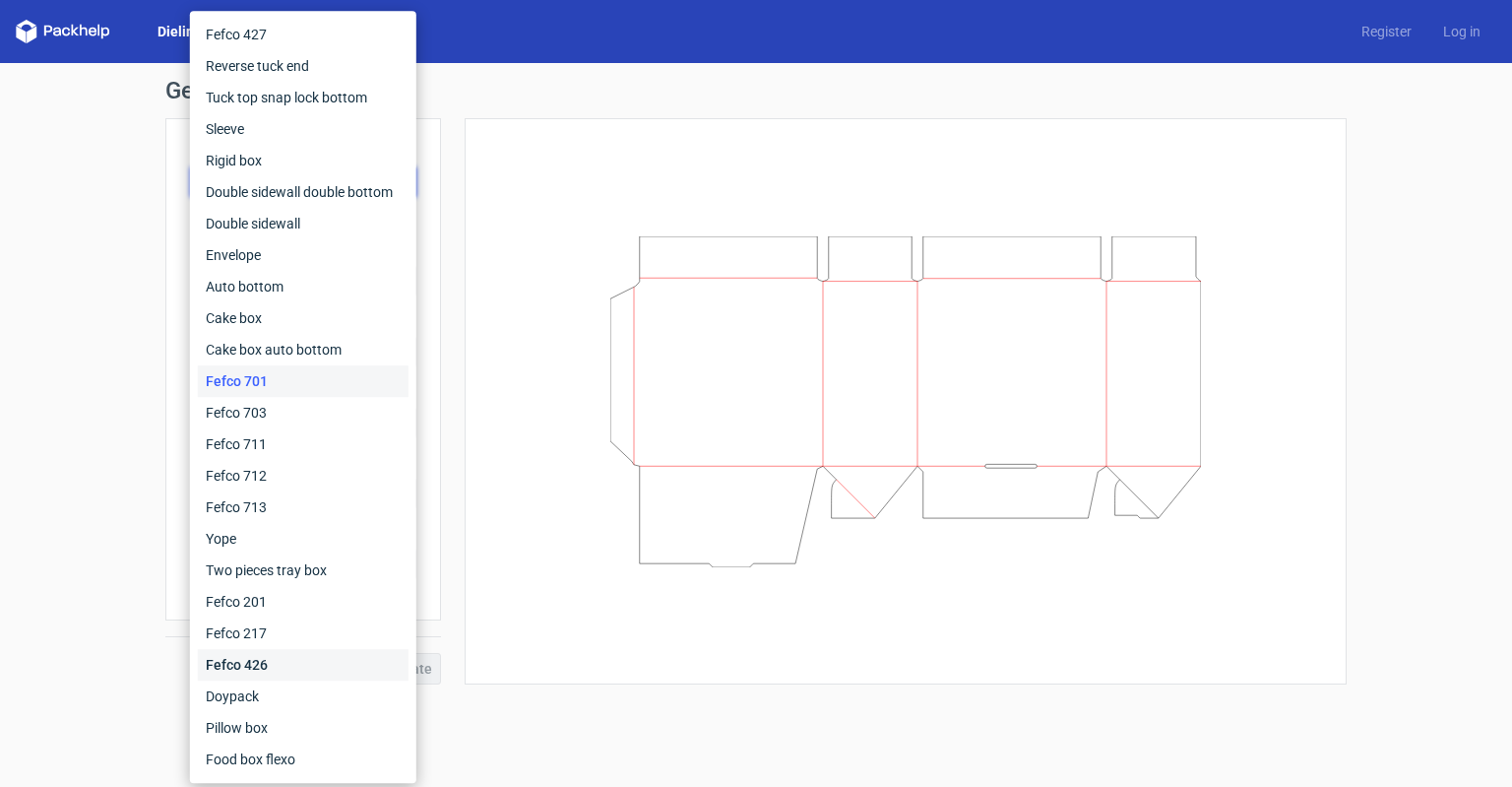 click on "Fefco 426" at bounding box center (303, 665) 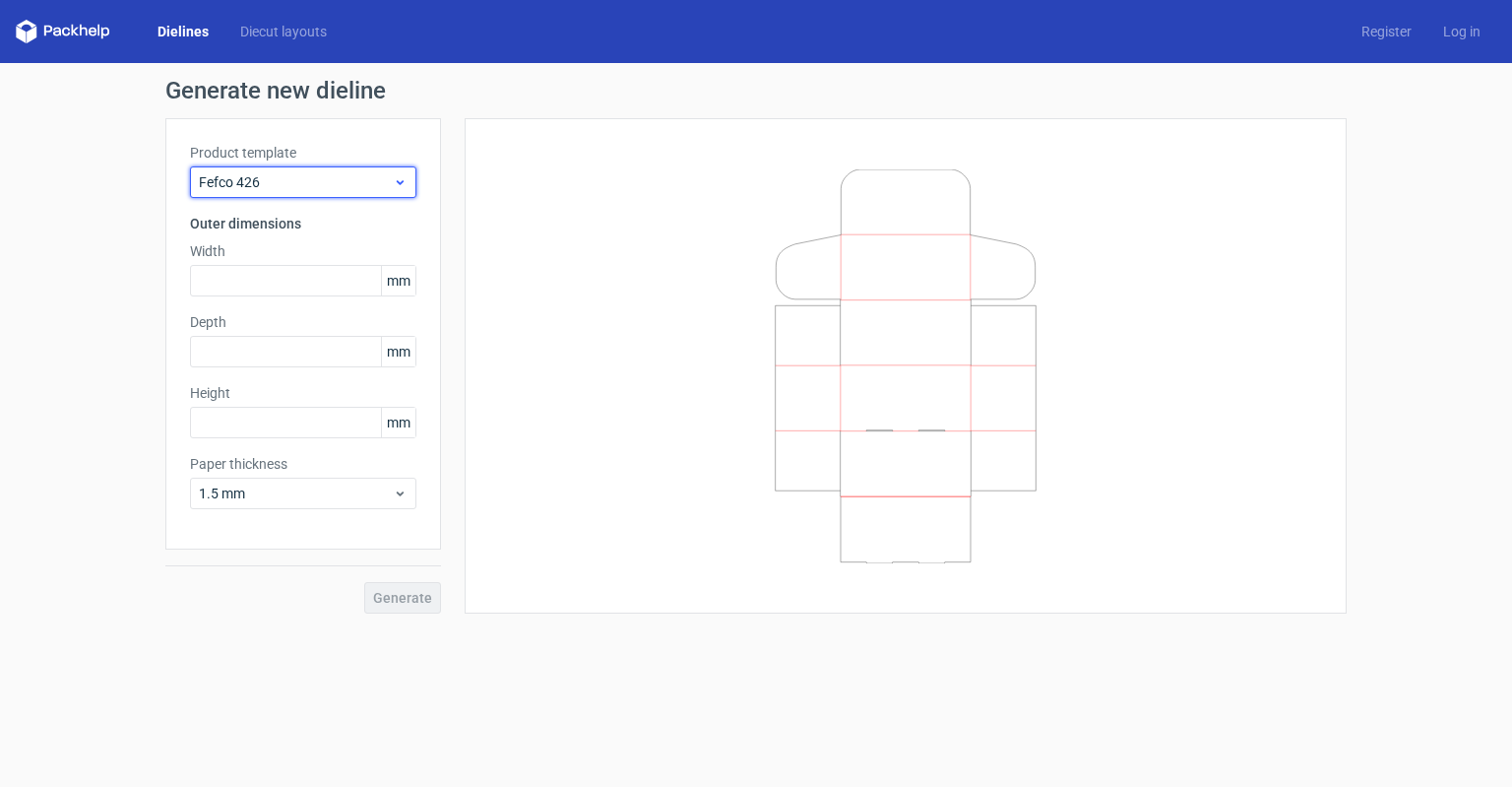 click on "Fefco 426" at bounding box center (295, 182) 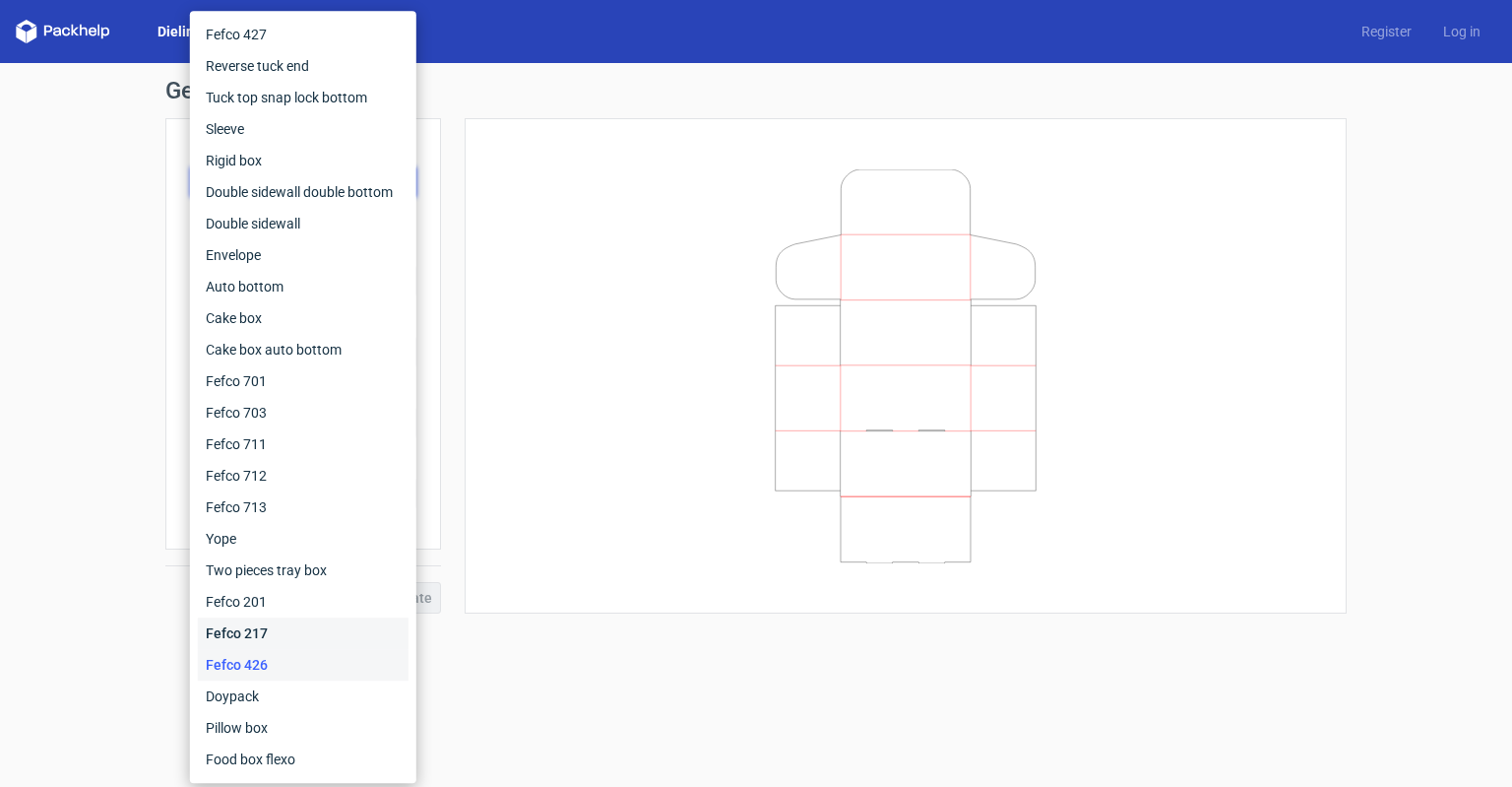 click on "Fefco 217" at bounding box center [303, 633] 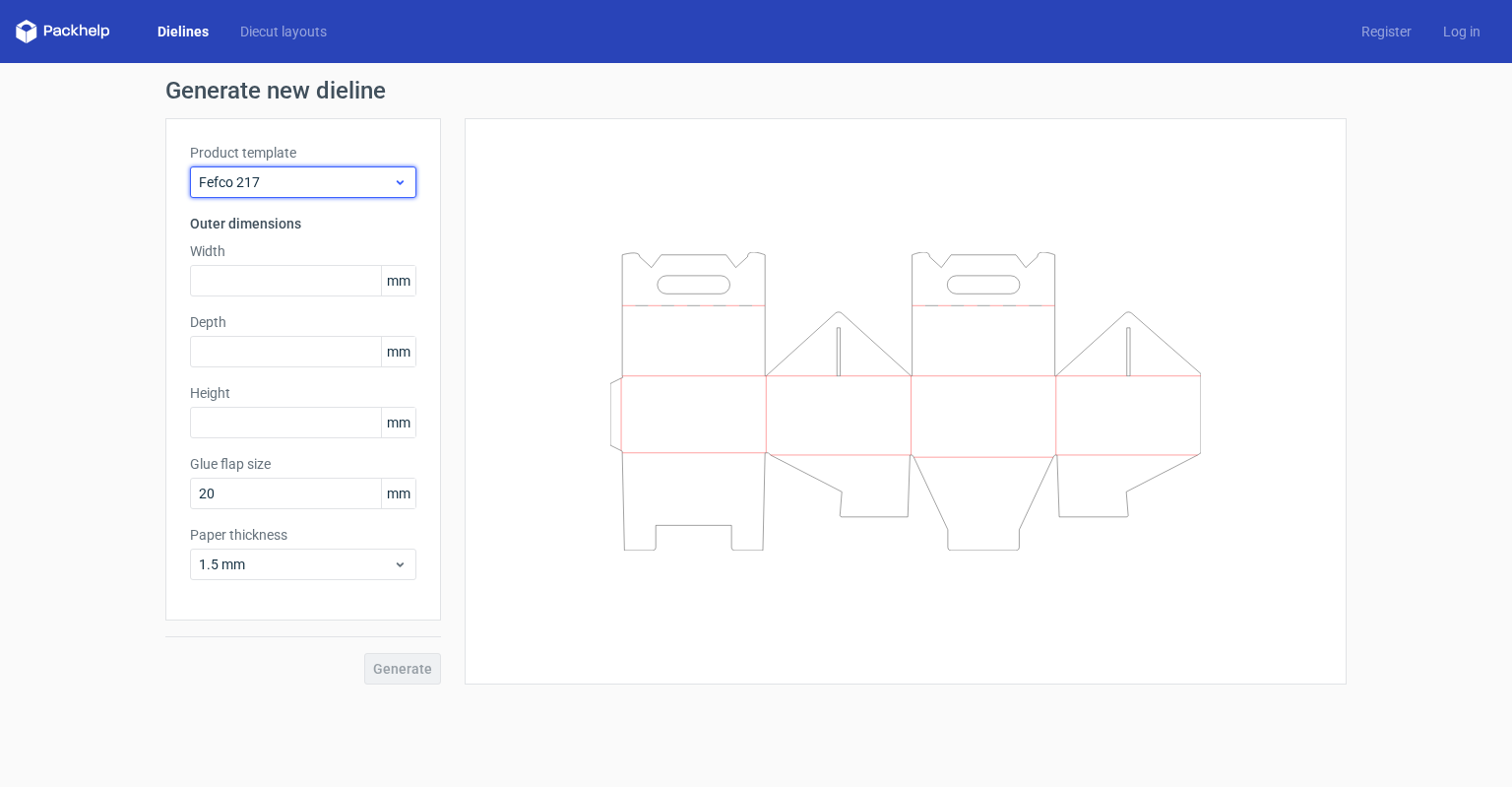 click on "Fefco 217" at bounding box center (295, 182) 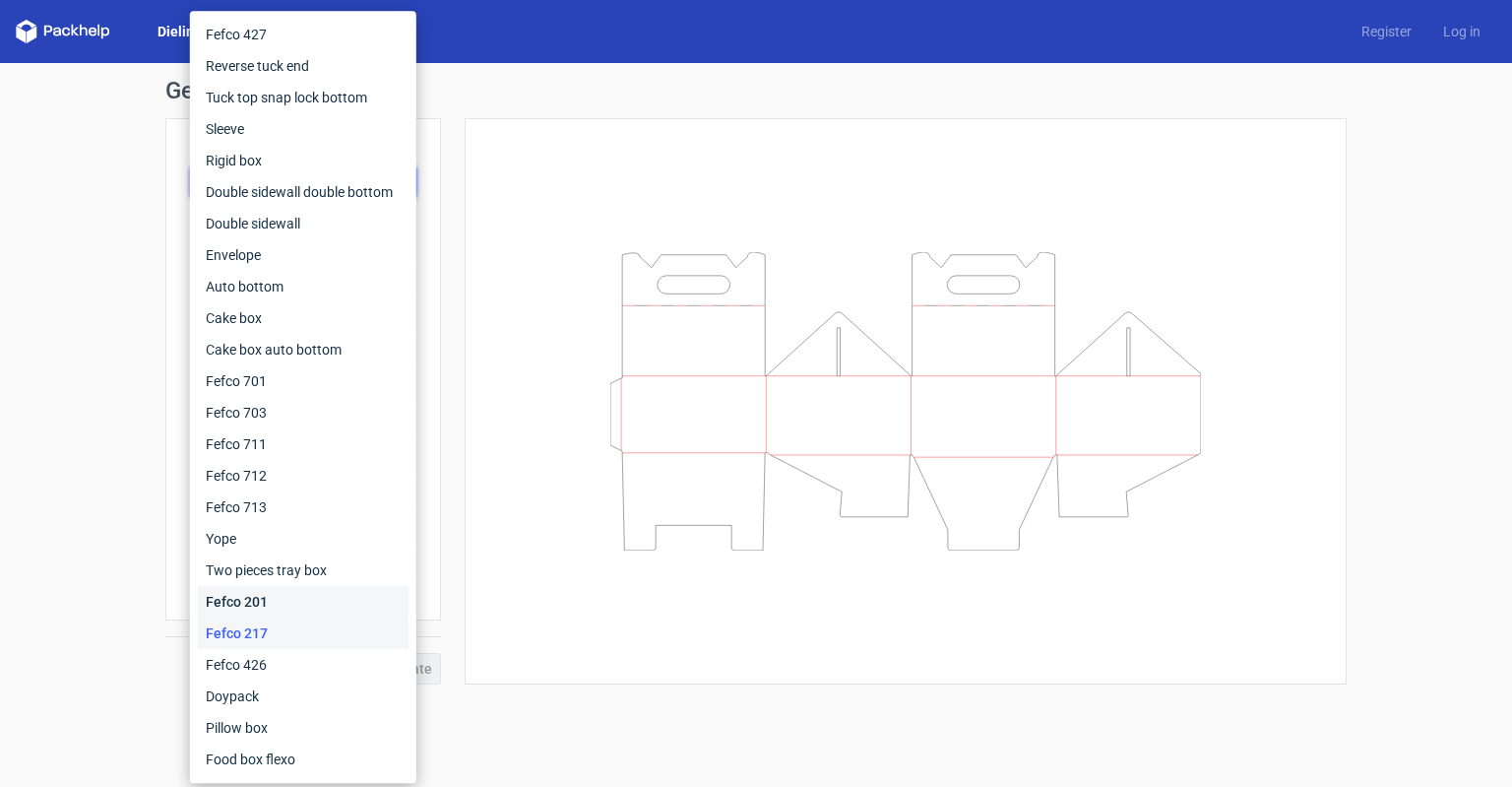 click on "Fefco 201" at bounding box center [303, 602] 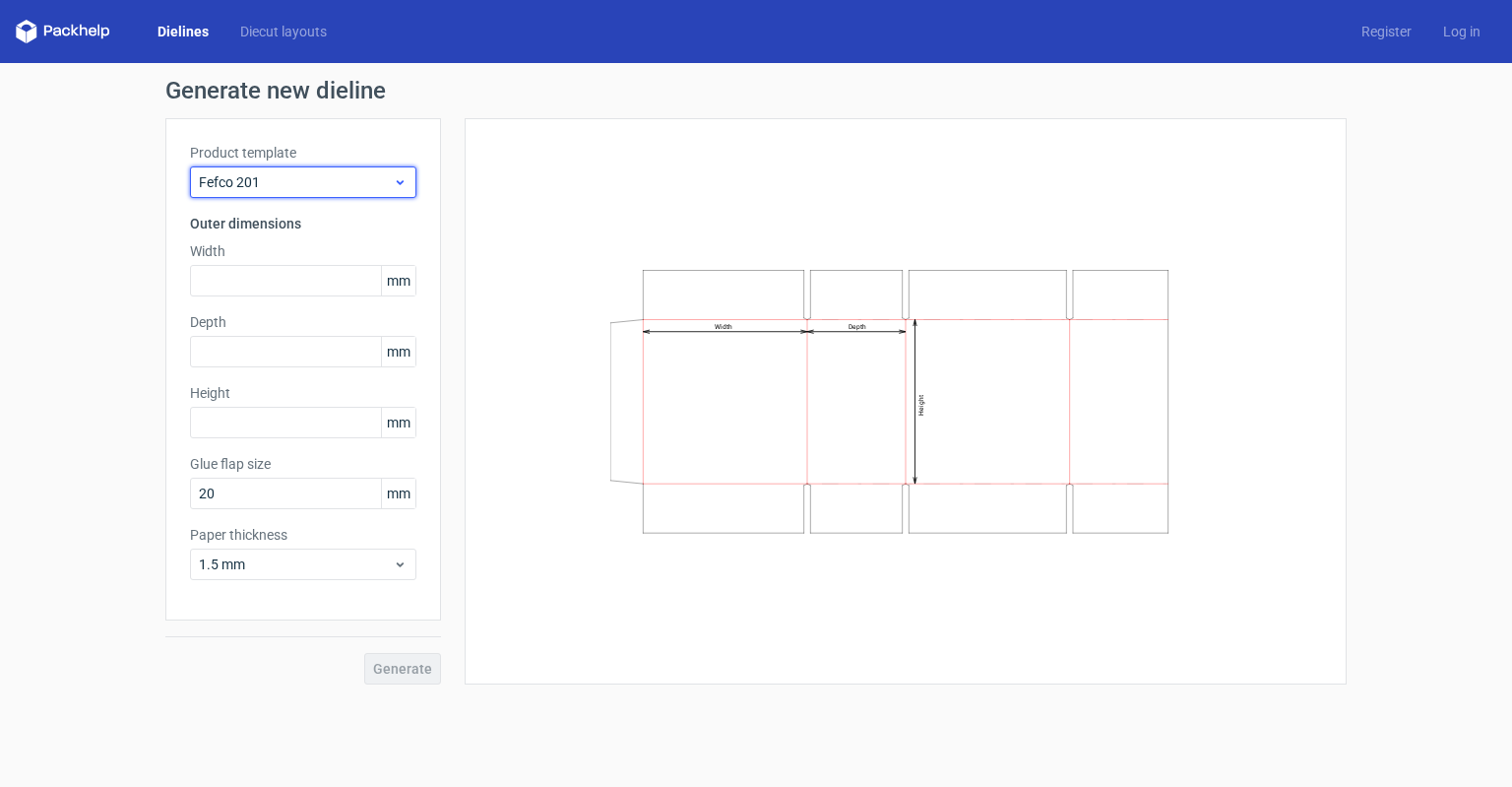 click on "Fefco 201" at bounding box center [303, 182] 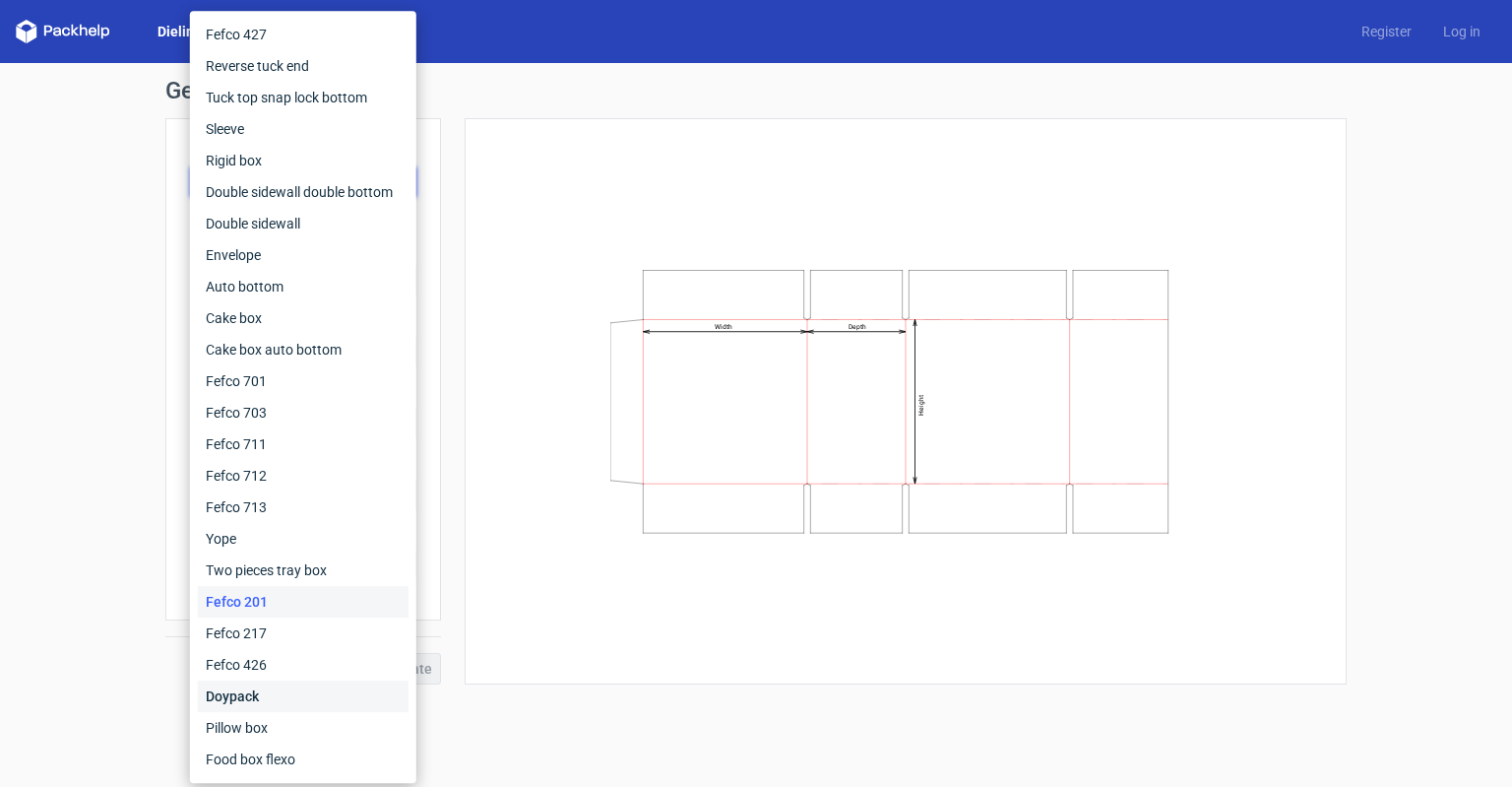 click on "Doypack" at bounding box center (303, 696) 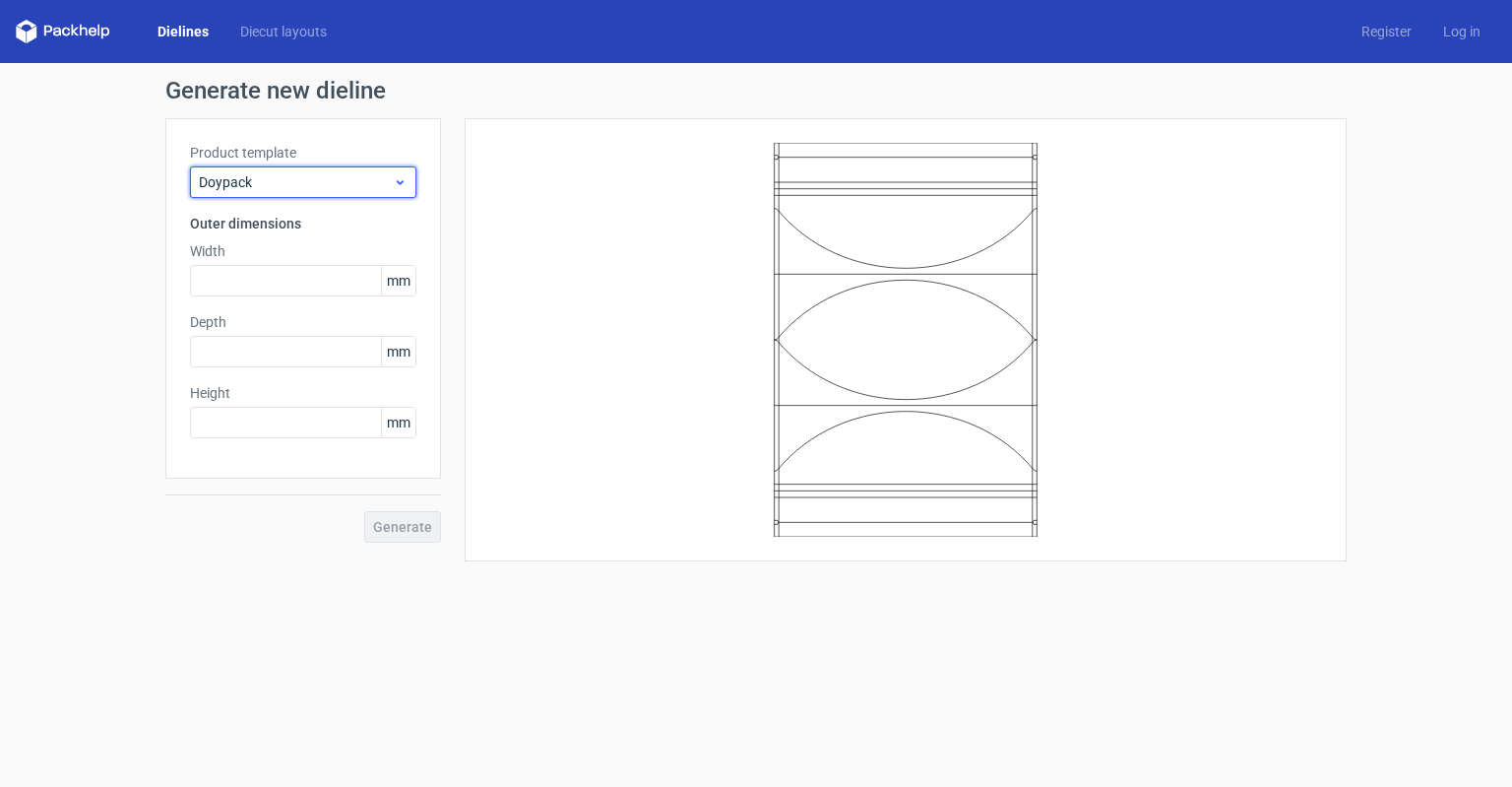 click on "Doypack" at bounding box center (295, 182) 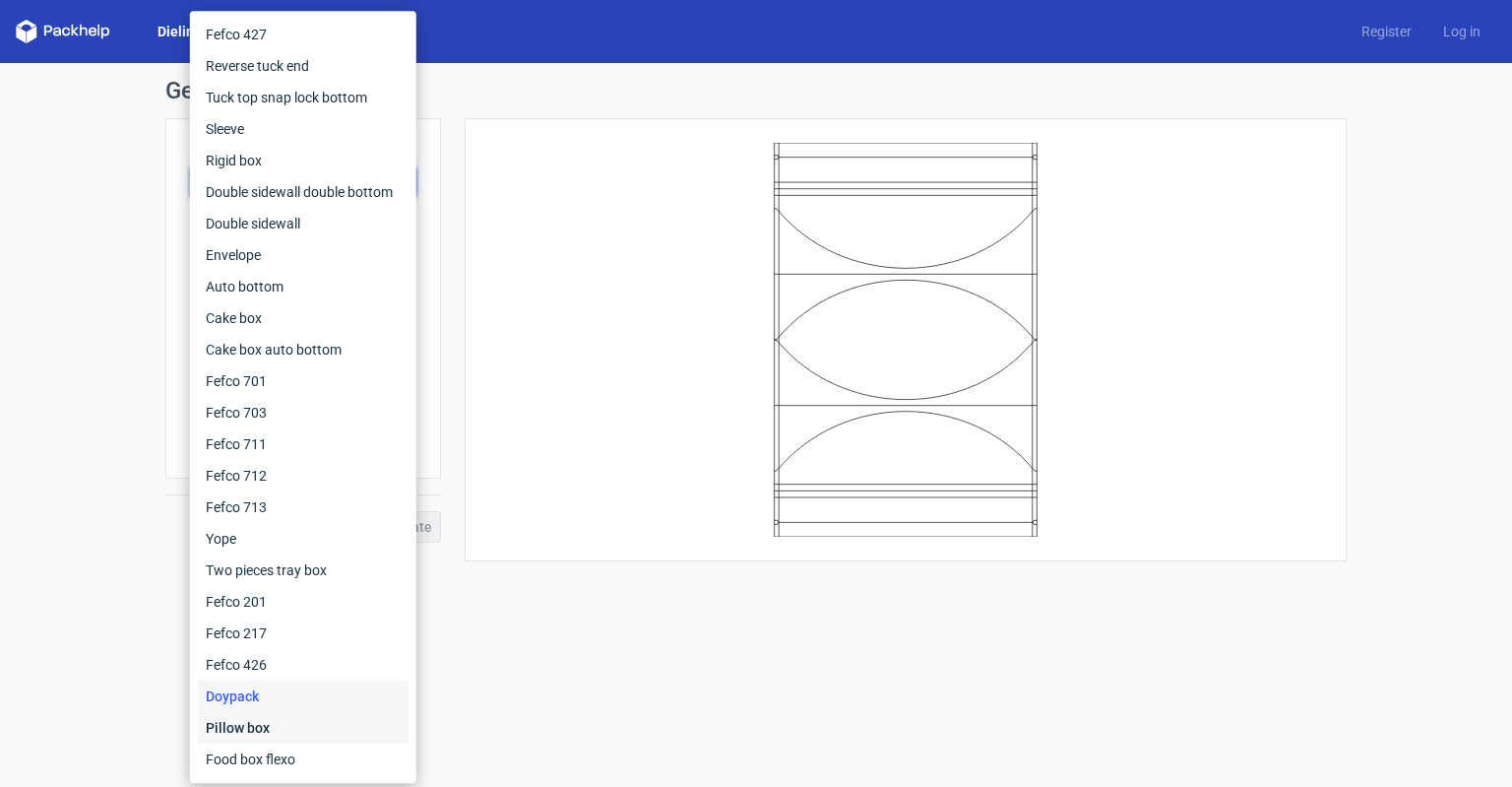 click on "Pillow box" at bounding box center [303, 728] 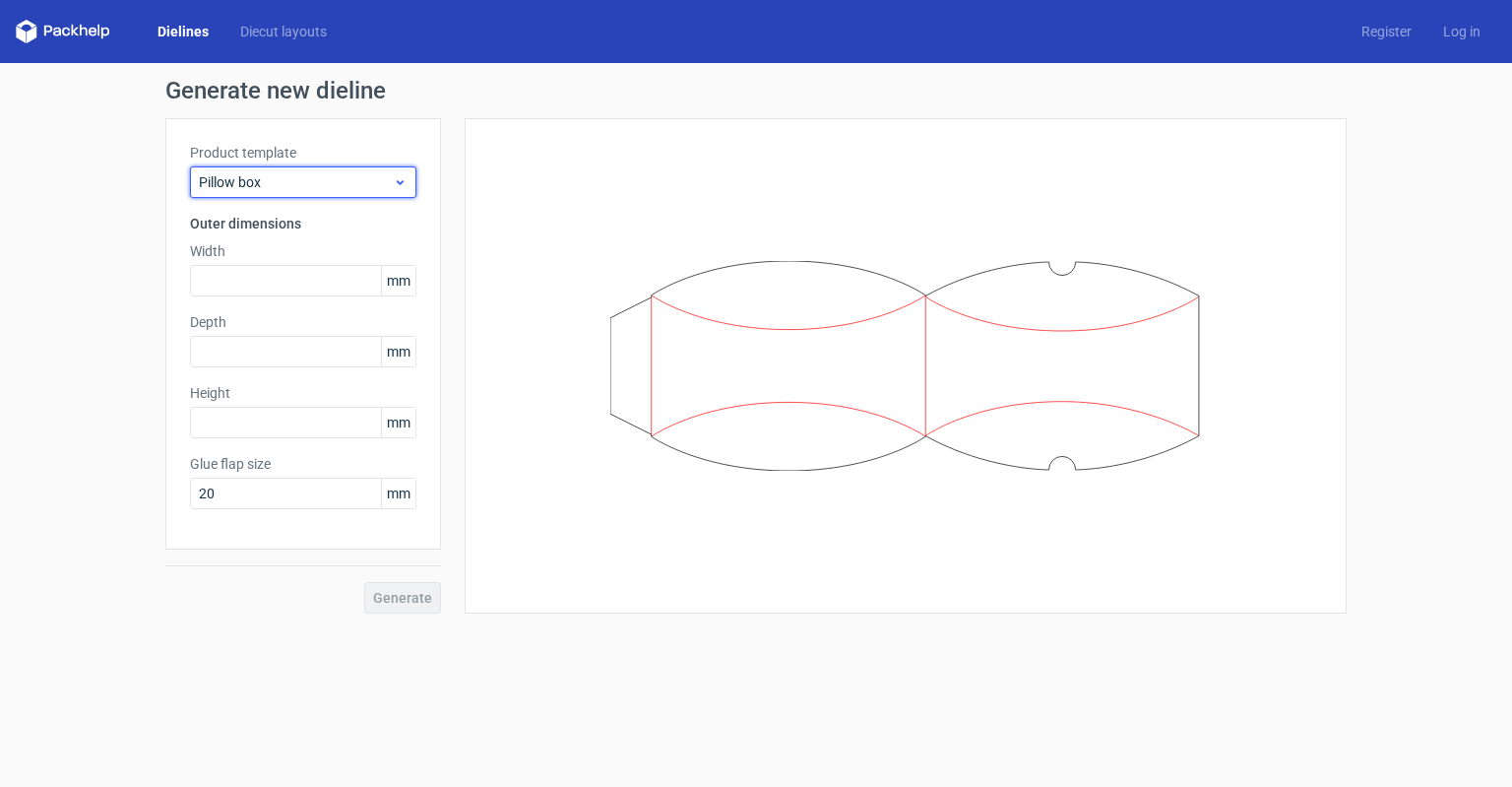 click on "Pillow box" at bounding box center (295, 182) 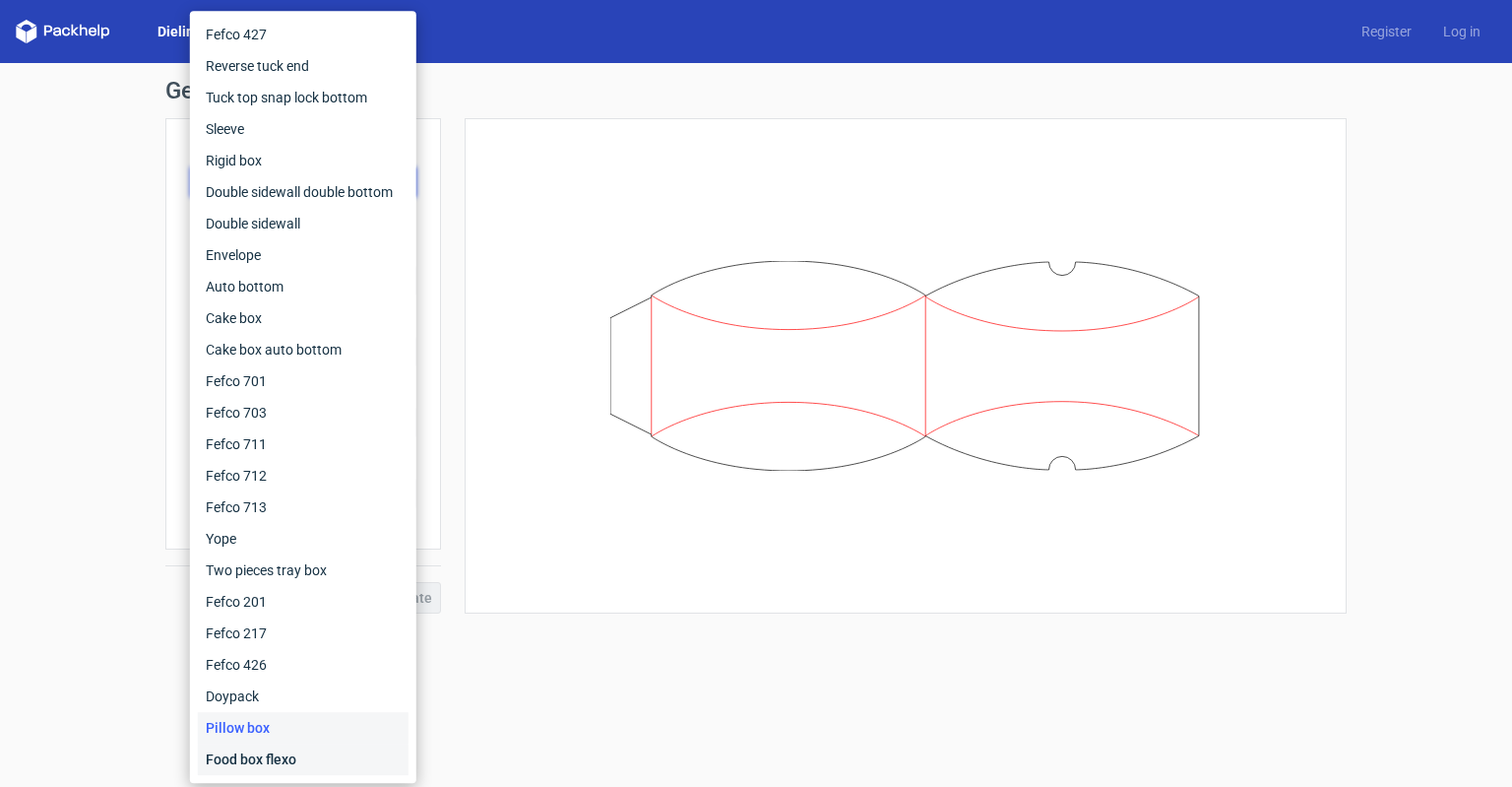 click on "Food box flexo" at bounding box center (303, 759) 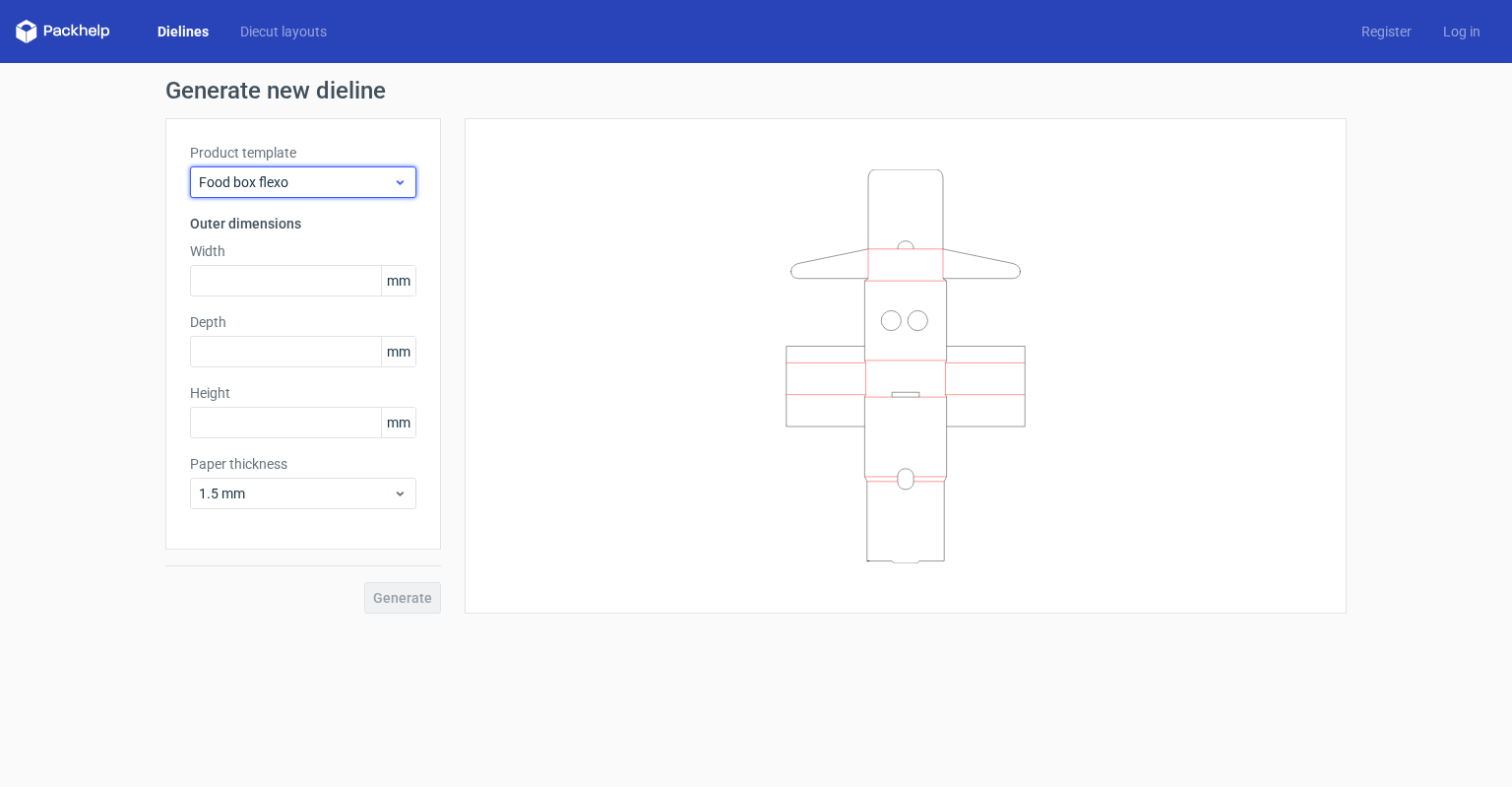 click on "Food box flexo" at bounding box center [295, 182] 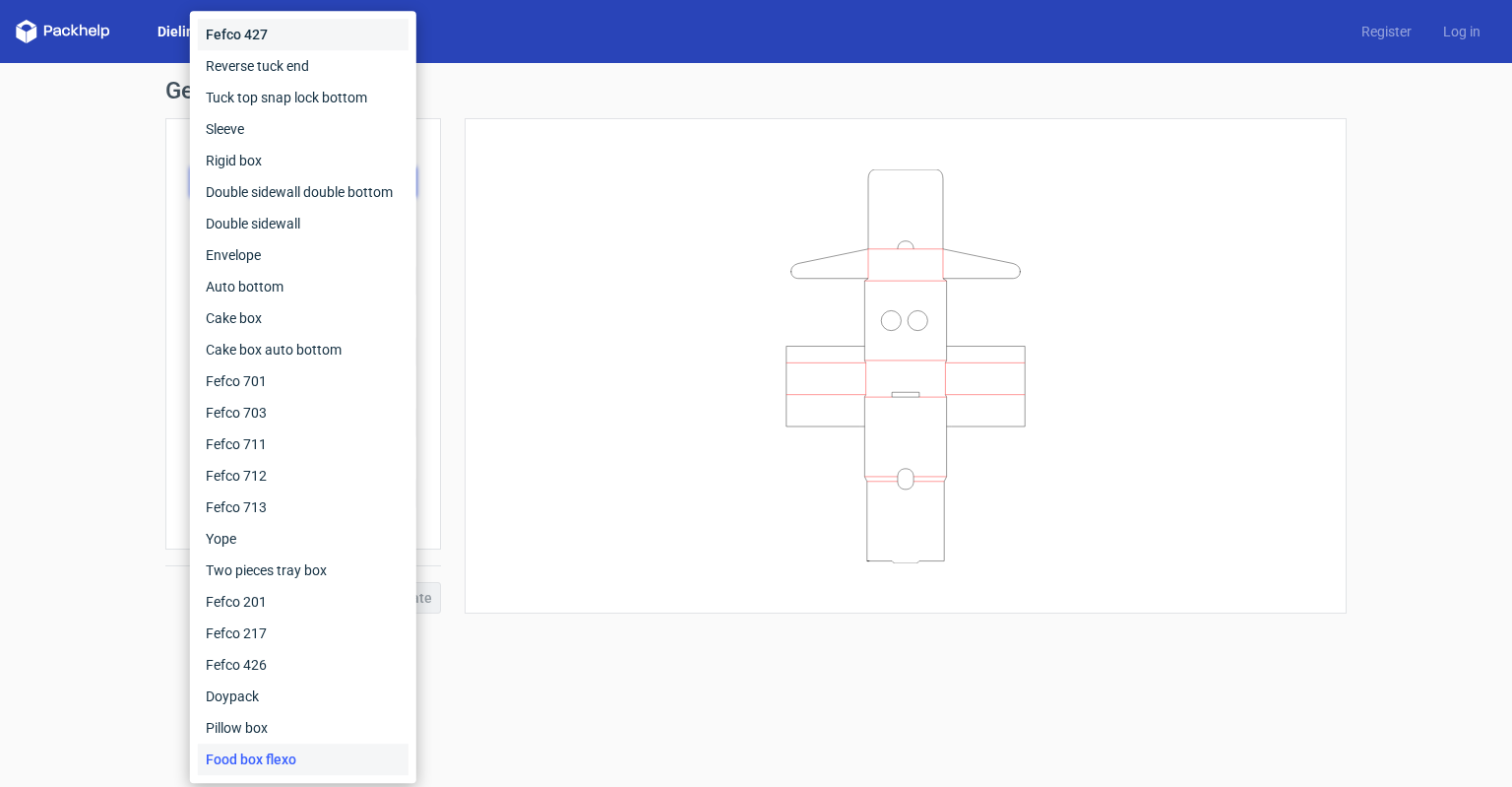 click on "Fefco 427" at bounding box center (303, 34) 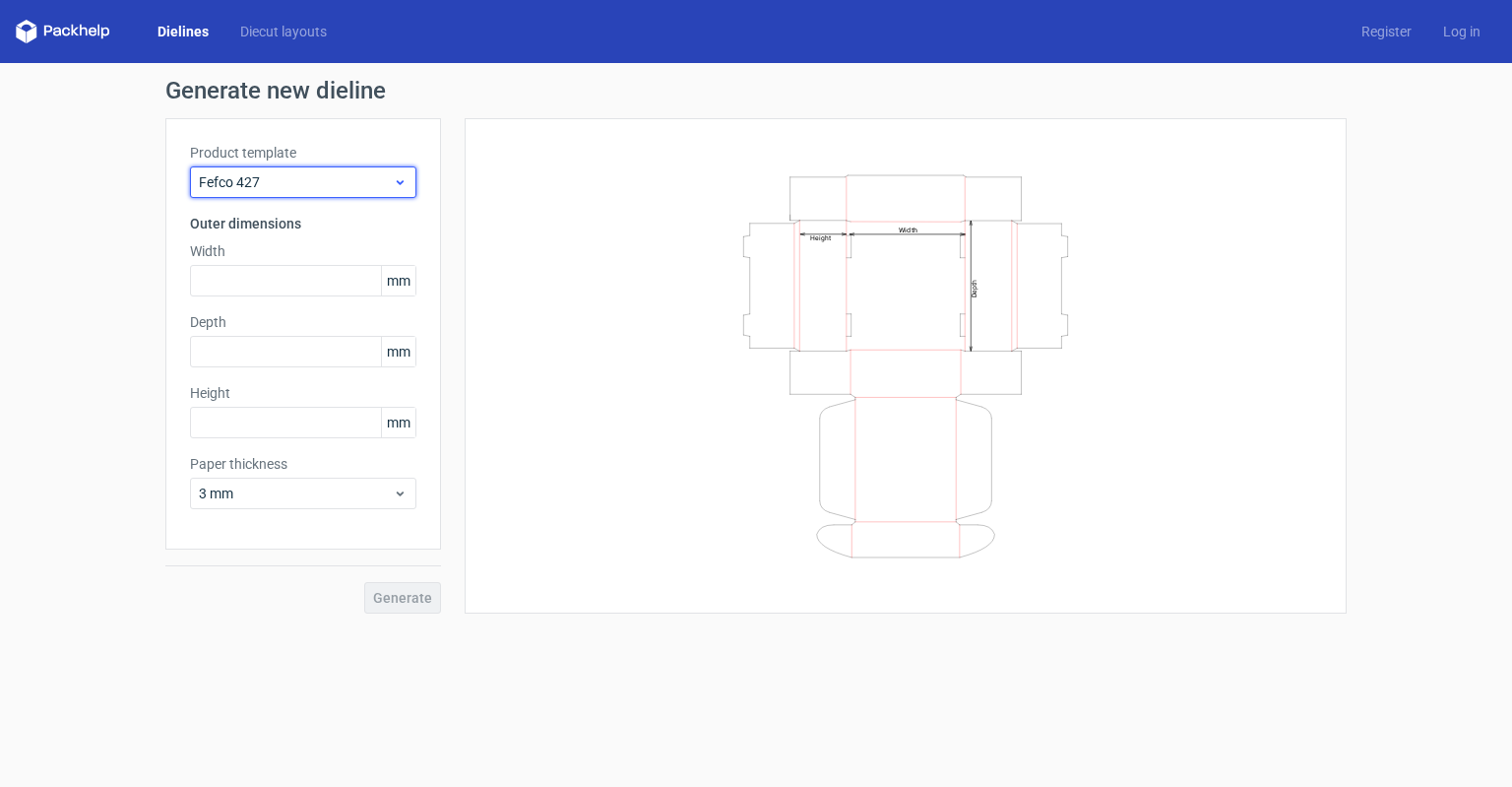 click on "Fefco 427" at bounding box center (295, 182) 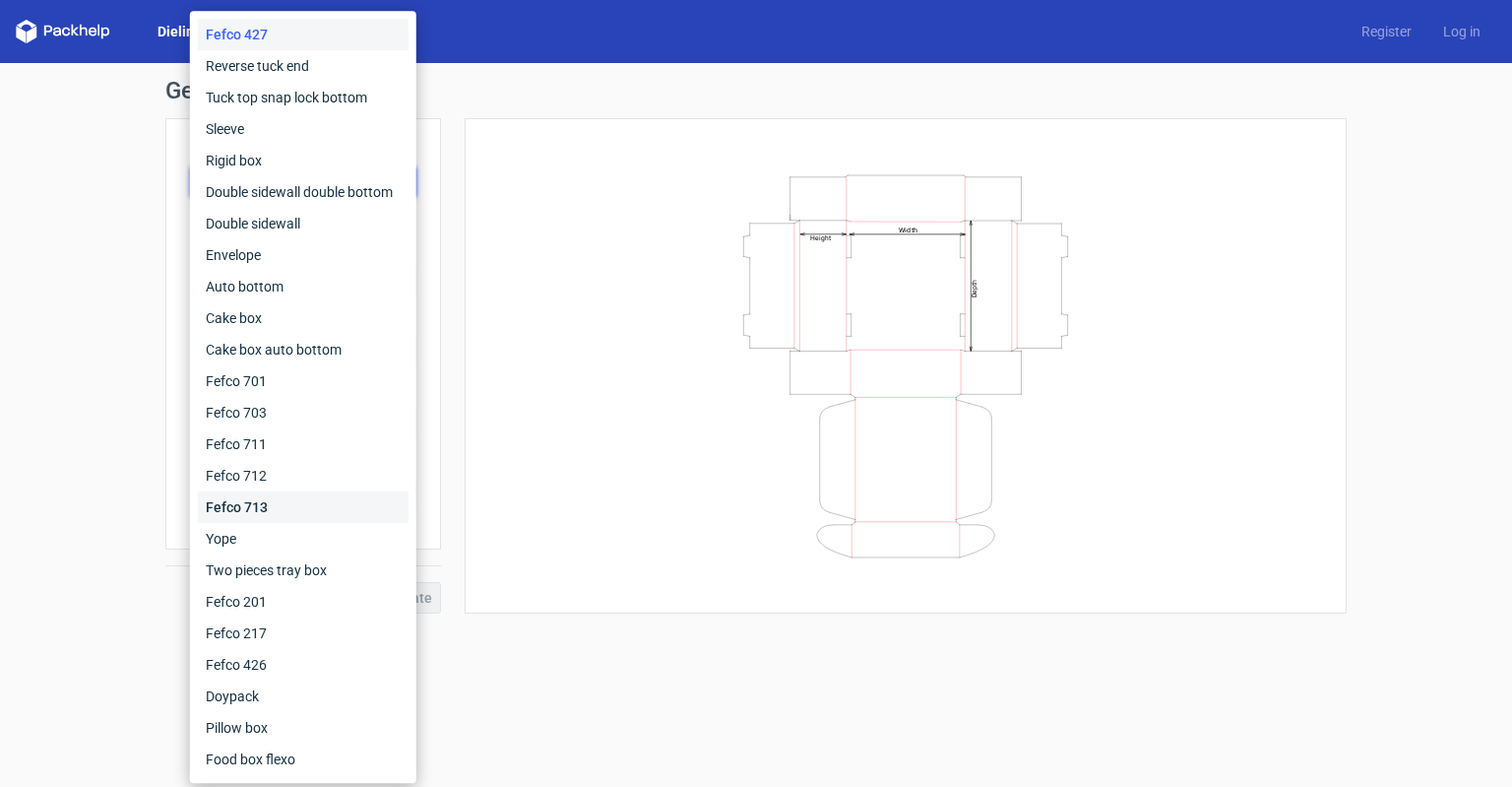 click on "Fefco 713" at bounding box center (303, 507) 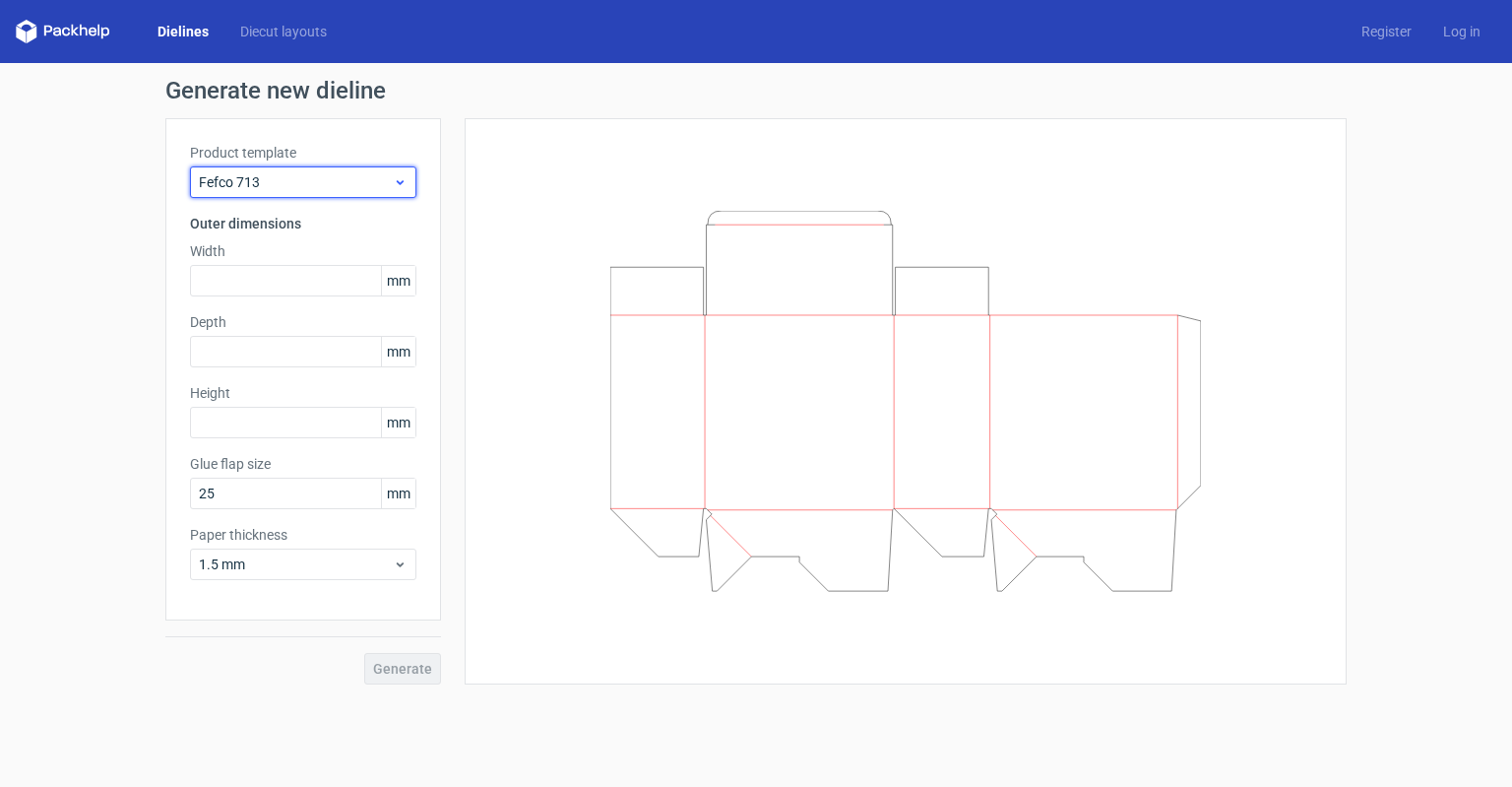 click on "Fefco 713" at bounding box center [295, 182] 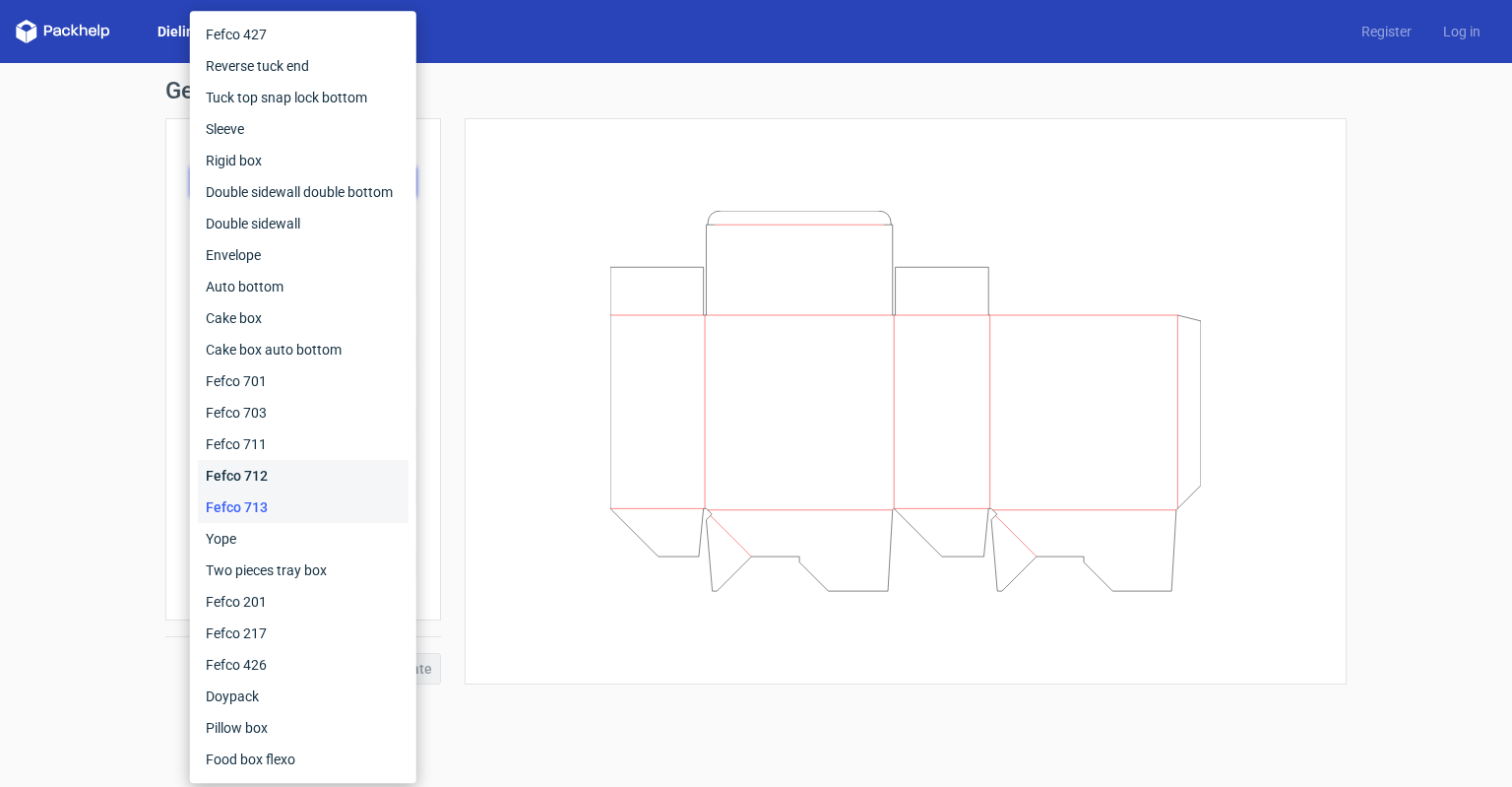 click on "Fefco 712" at bounding box center (303, 476) 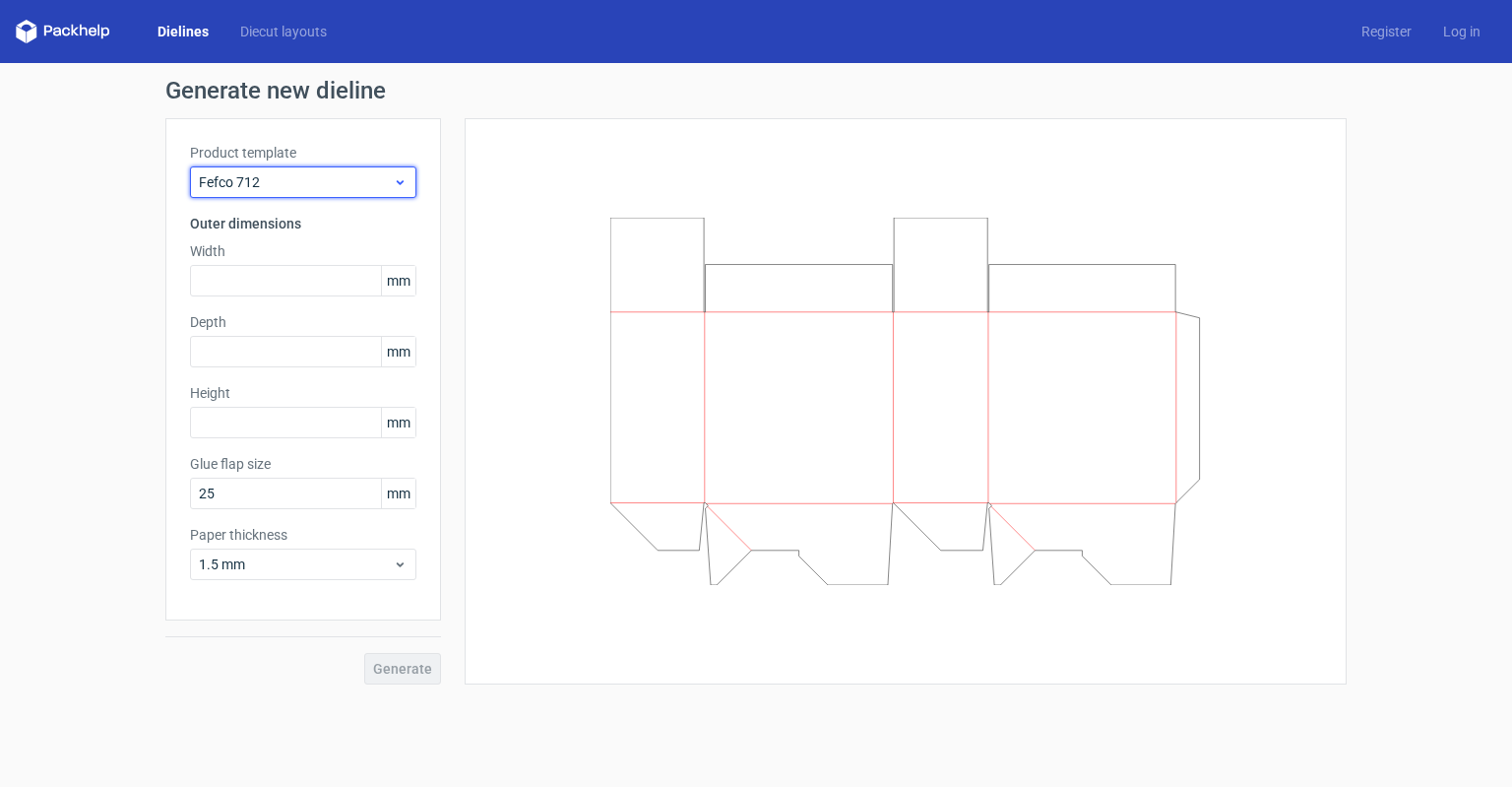 click on "Fefco 712" at bounding box center (295, 182) 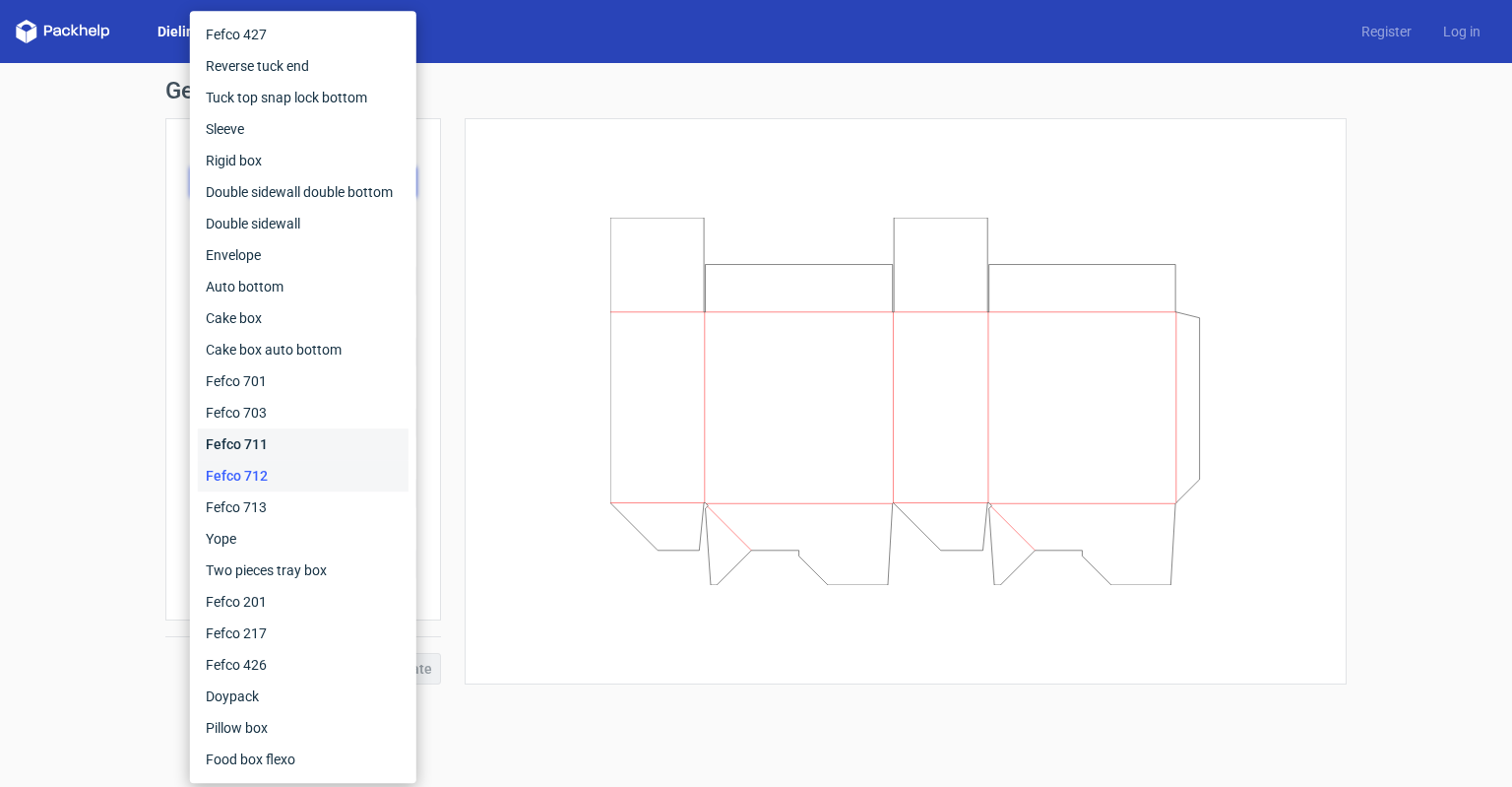 click on "Fefco 711" at bounding box center [303, 444] 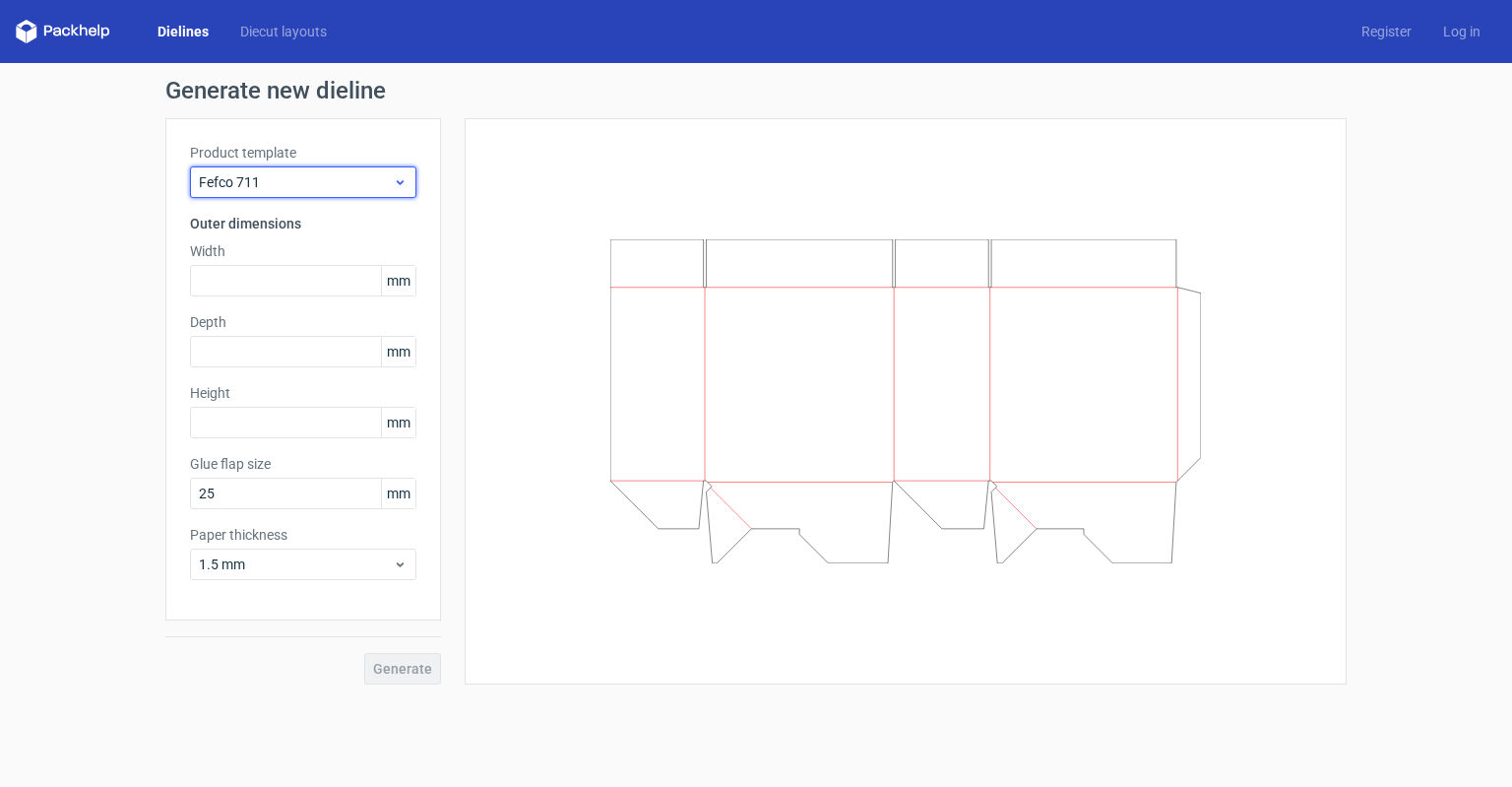 click on "Fefco 711" at bounding box center [295, 182] 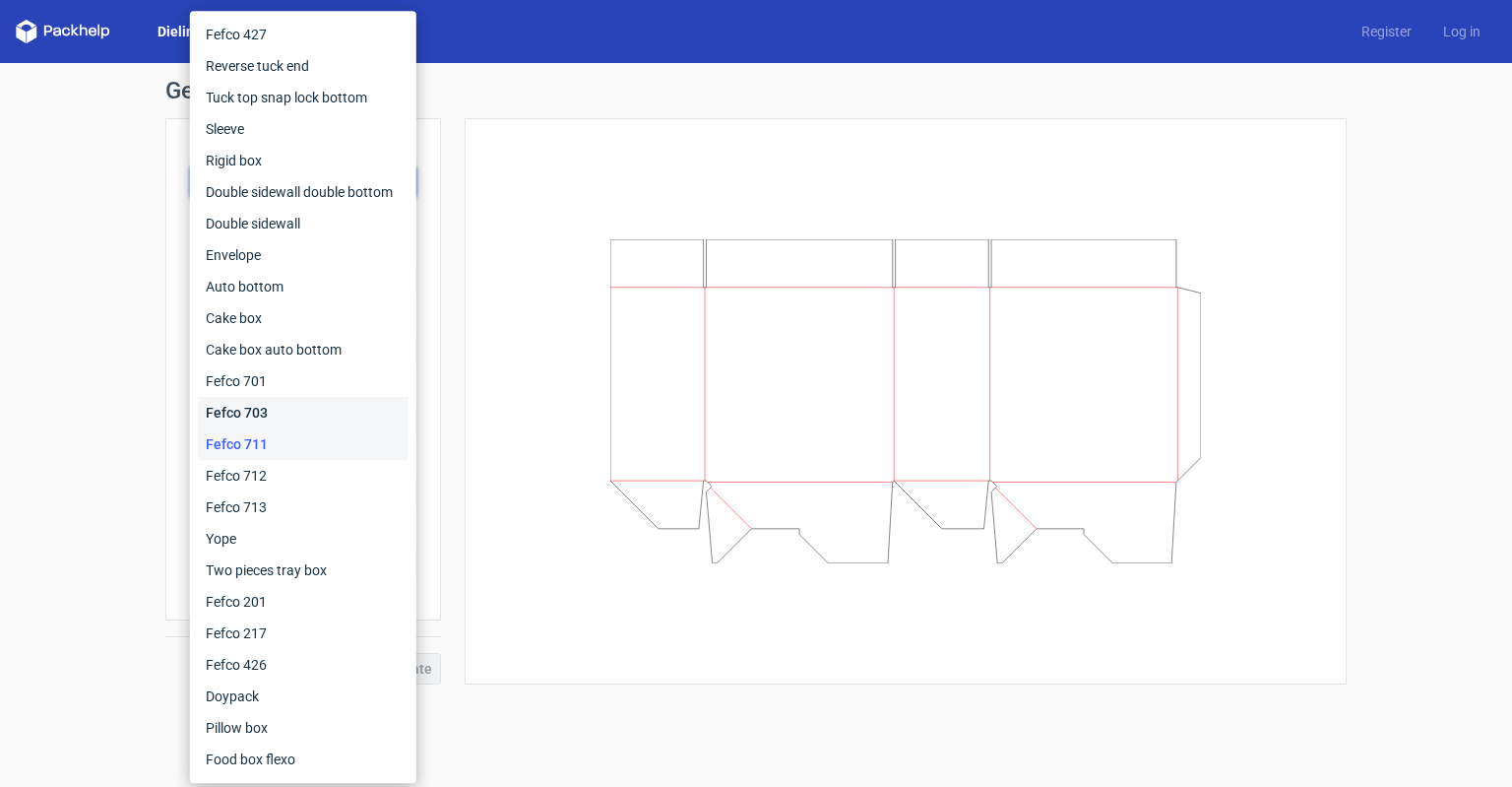 click on "Fefco 703" at bounding box center (303, 413) 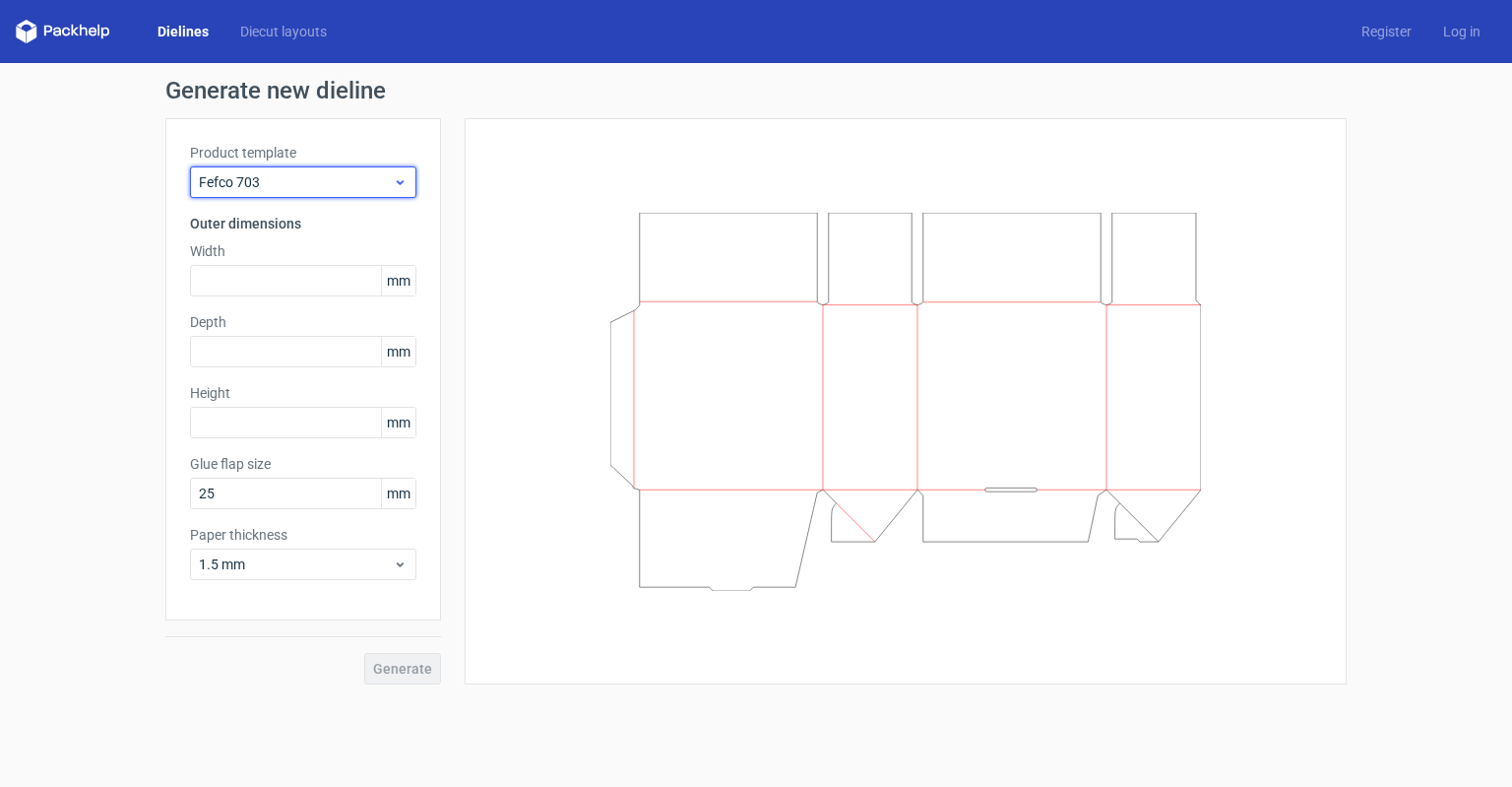 click on "Fefco 703" at bounding box center [295, 182] 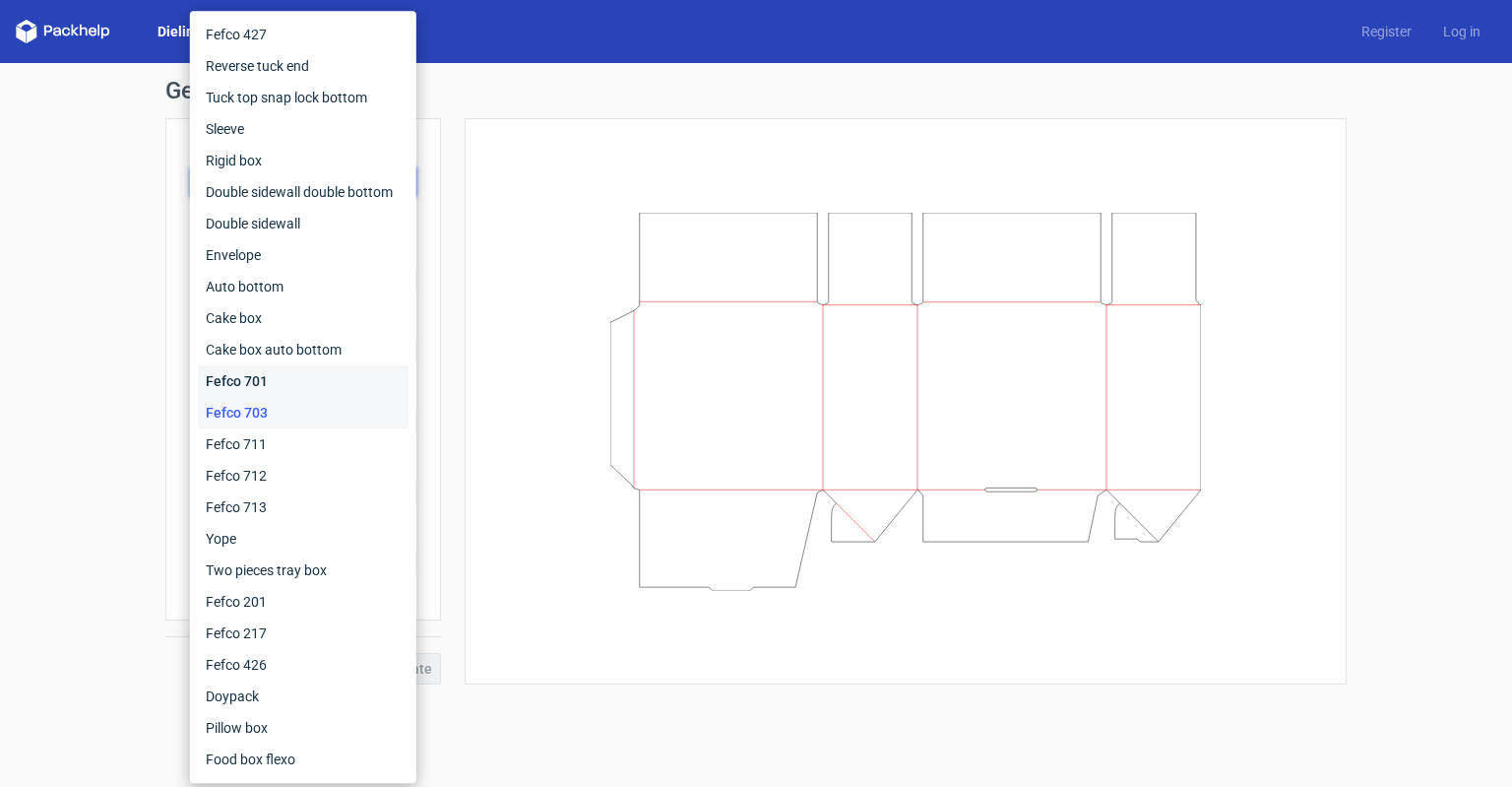 click on "Fefco 701" at bounding box center [303, 381] 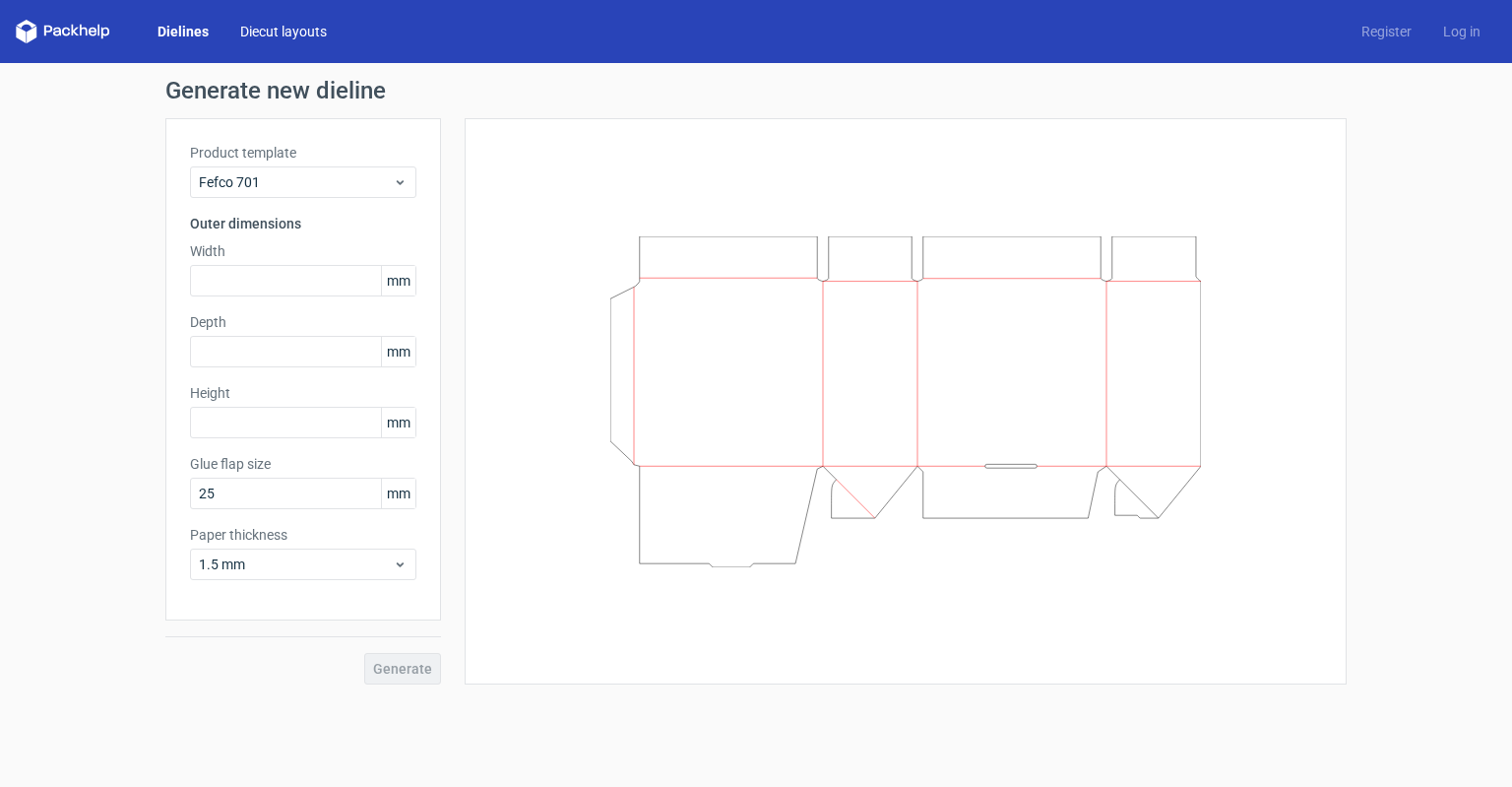 click on "Diecut layouts" at bounding box center (284, 32) 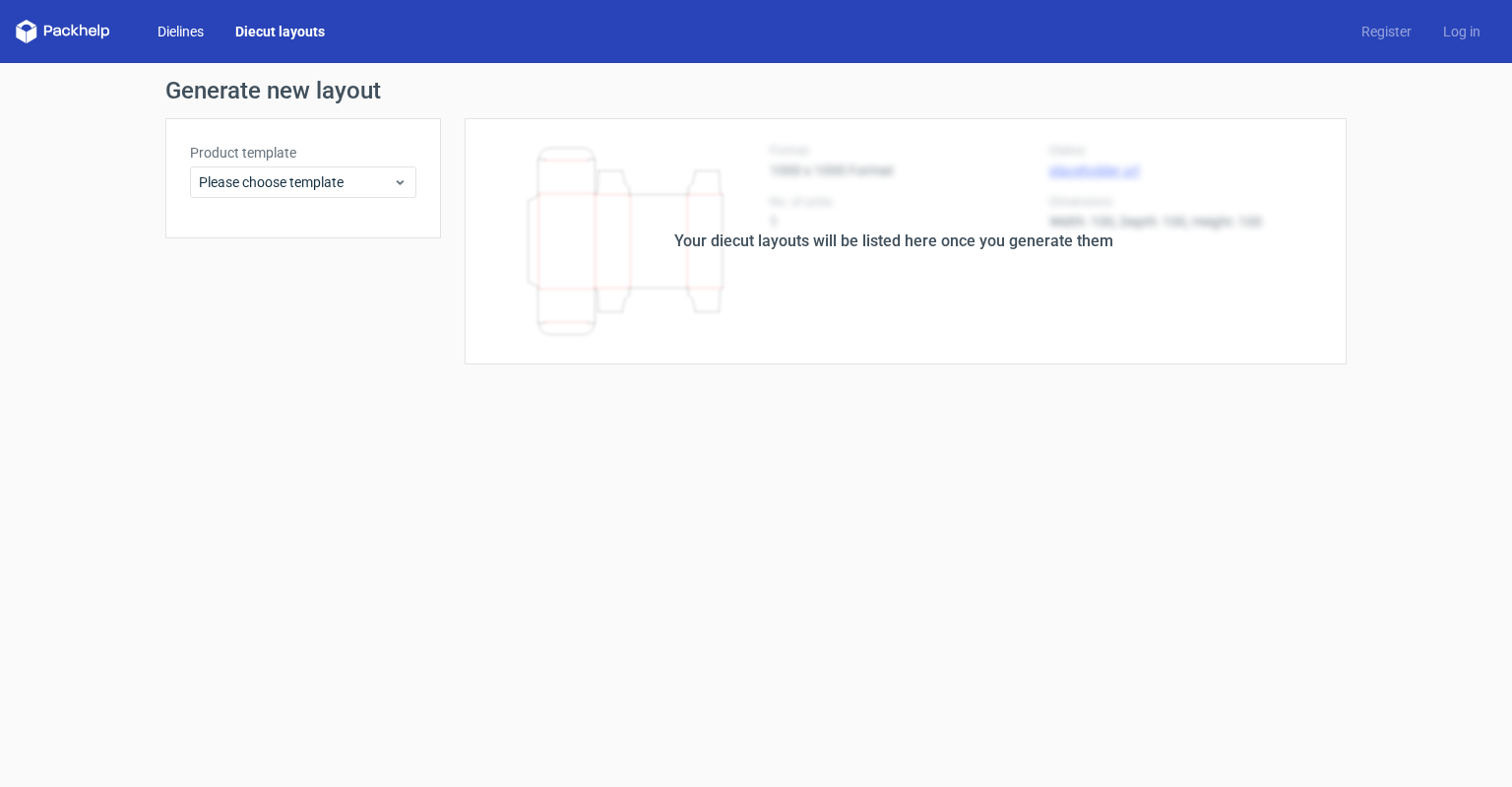 click on "Dielines" at bounding box center [180, 32] 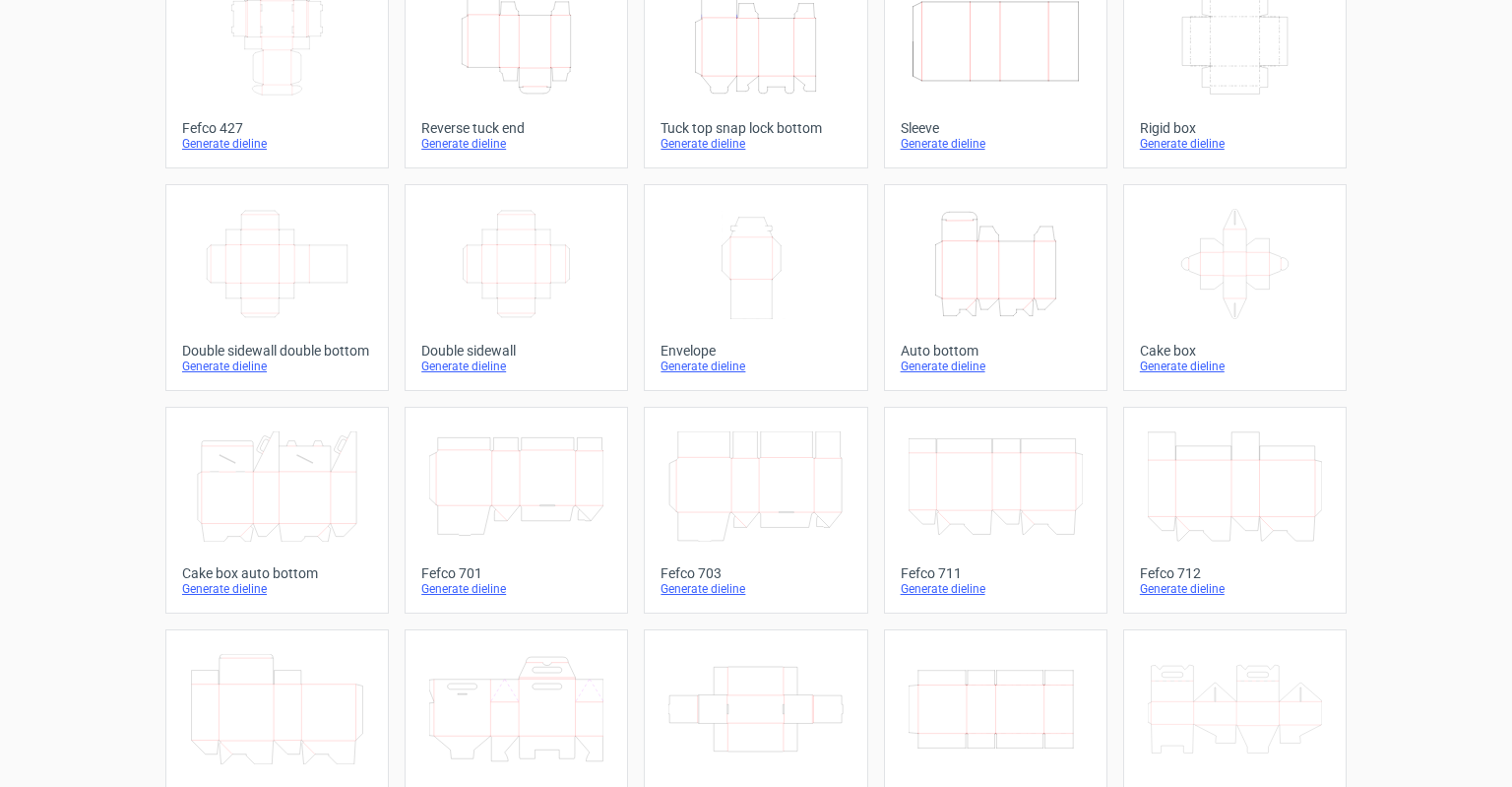 scroll, scrollTop: 0, scrollLeft: 0, axis: both 